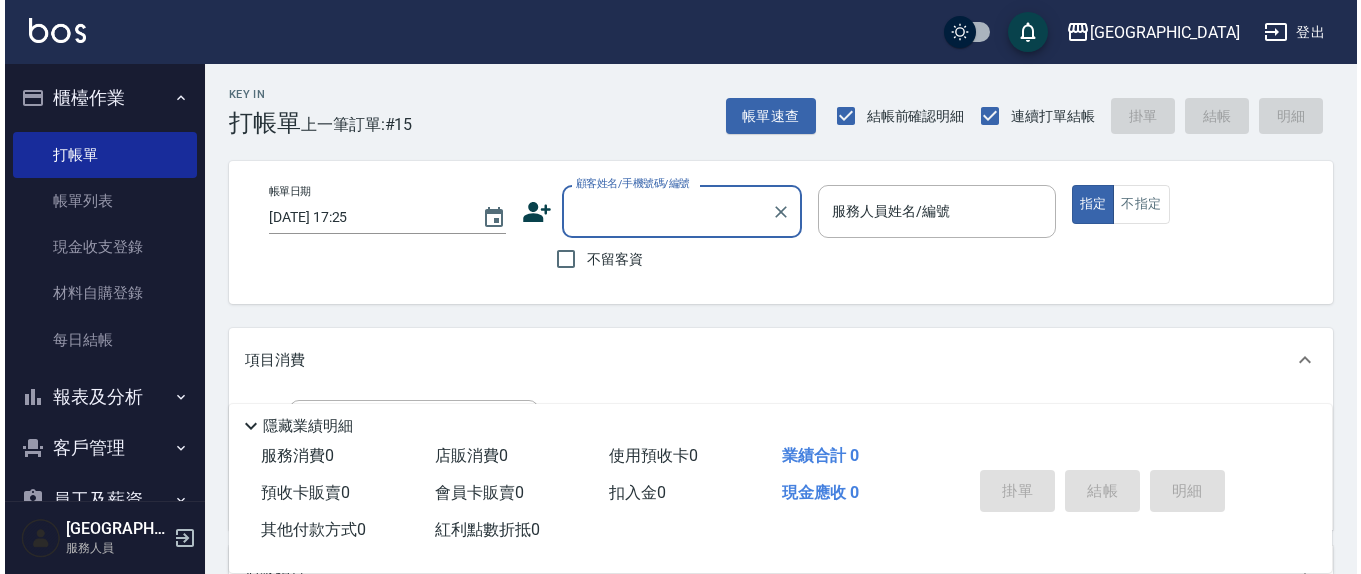 scroll, scrollTop: 0, scrollLeft: 0, axis: both 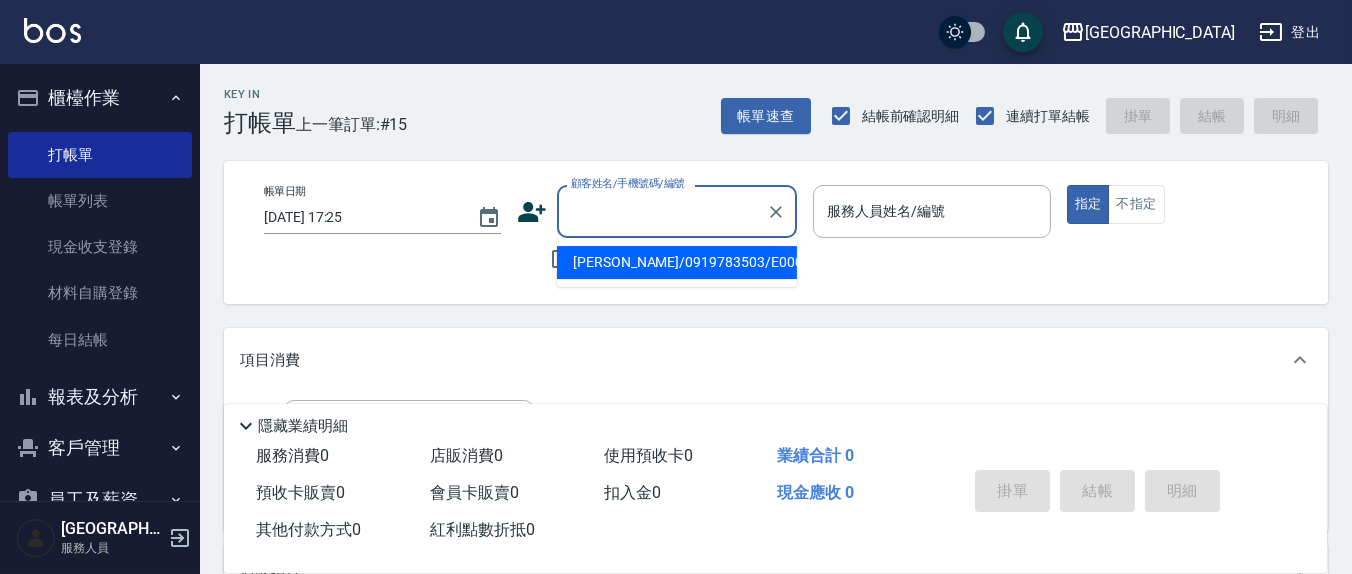 click on "顧客姓名/手機號碼/編號" at bounding box center [662, 211] 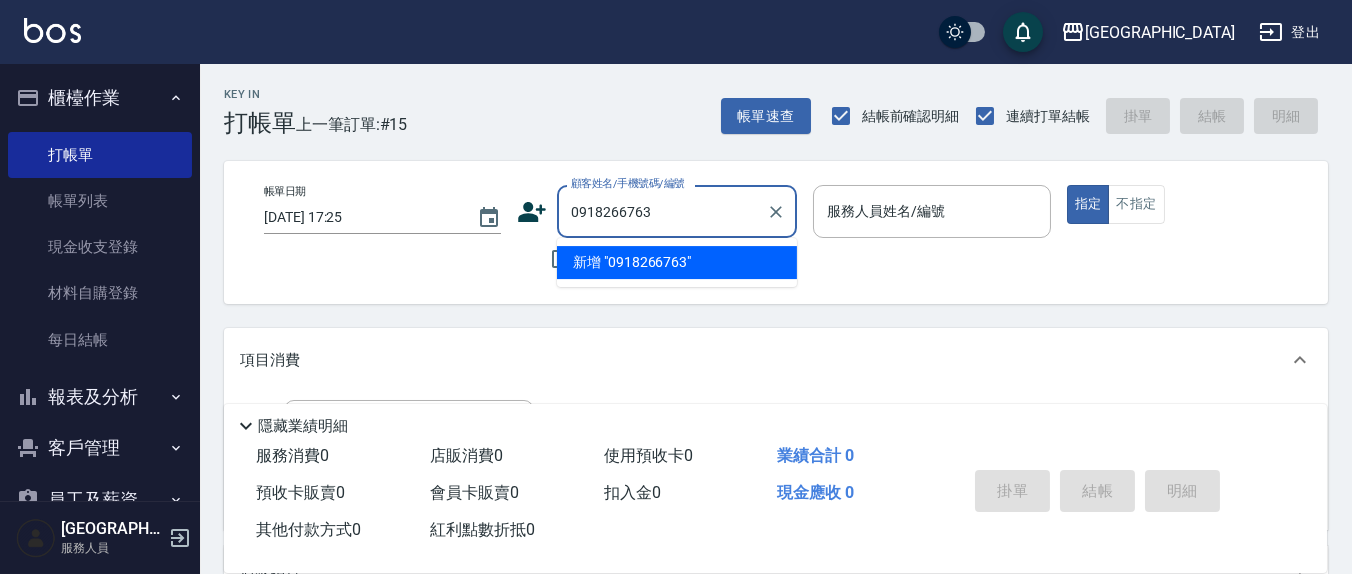 click on "新增 "0918266763"" at bounding box center [677, 262] 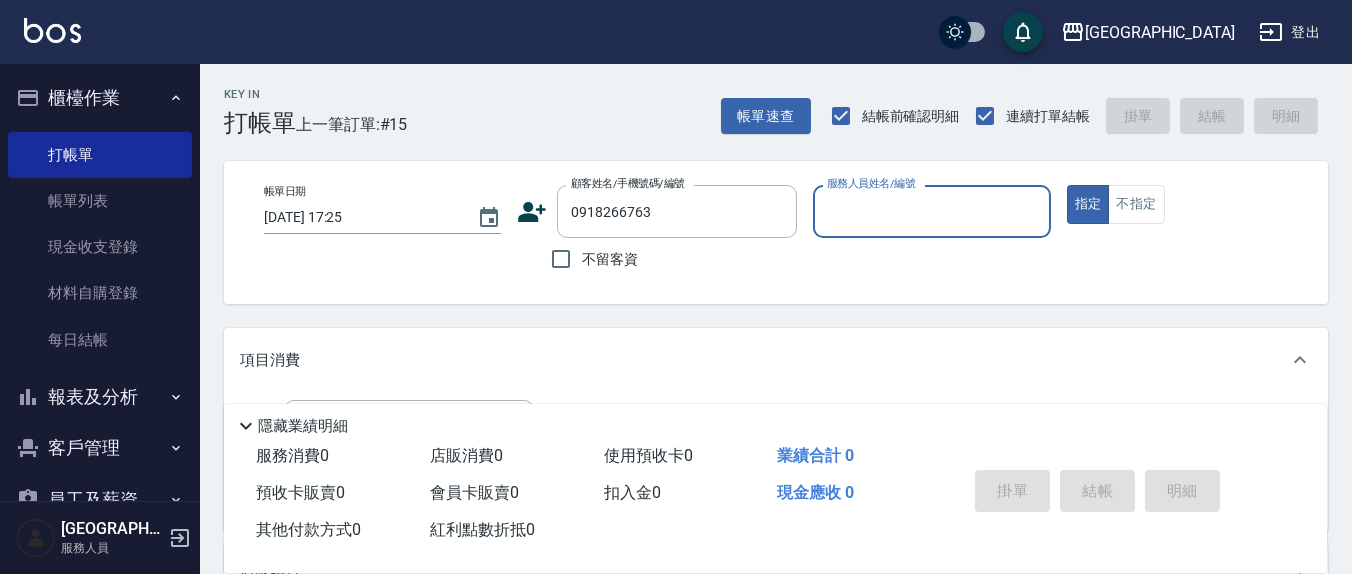 click 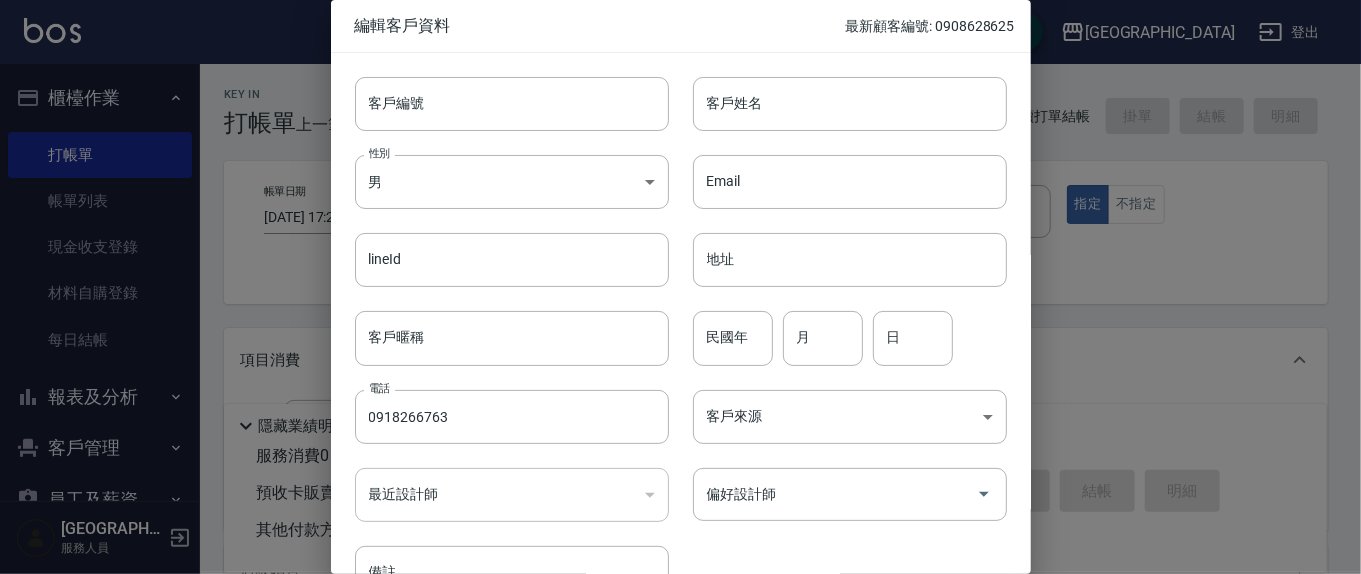 type on "0918266763" 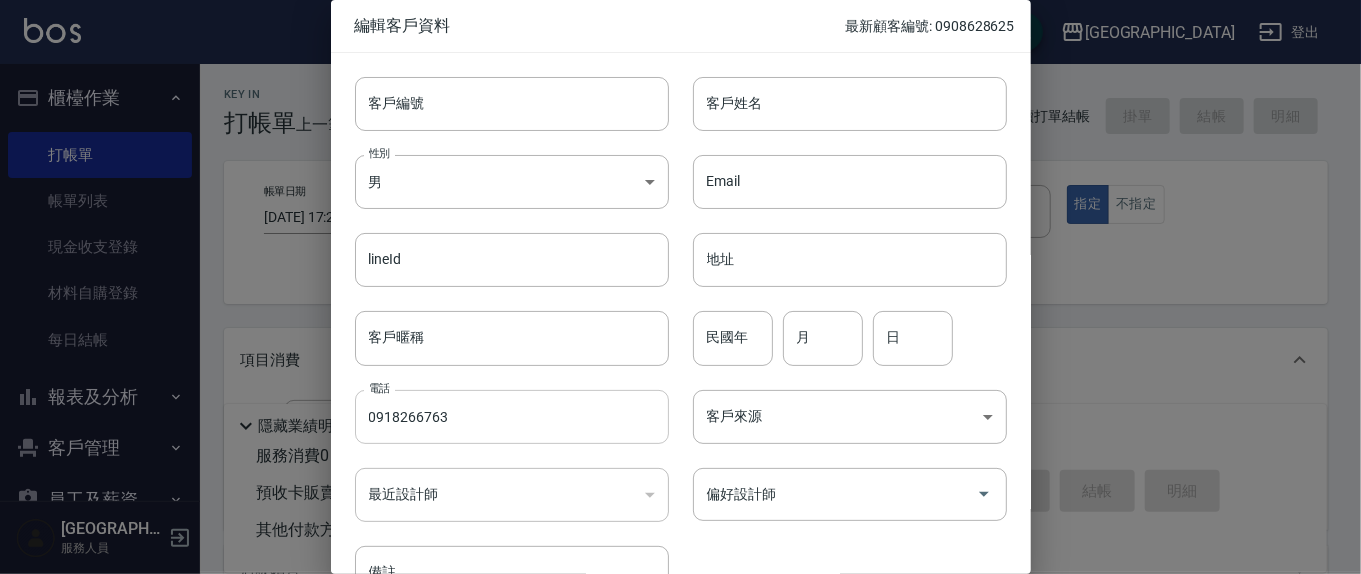 click on "0918266763" at bounding box center [512, 417] 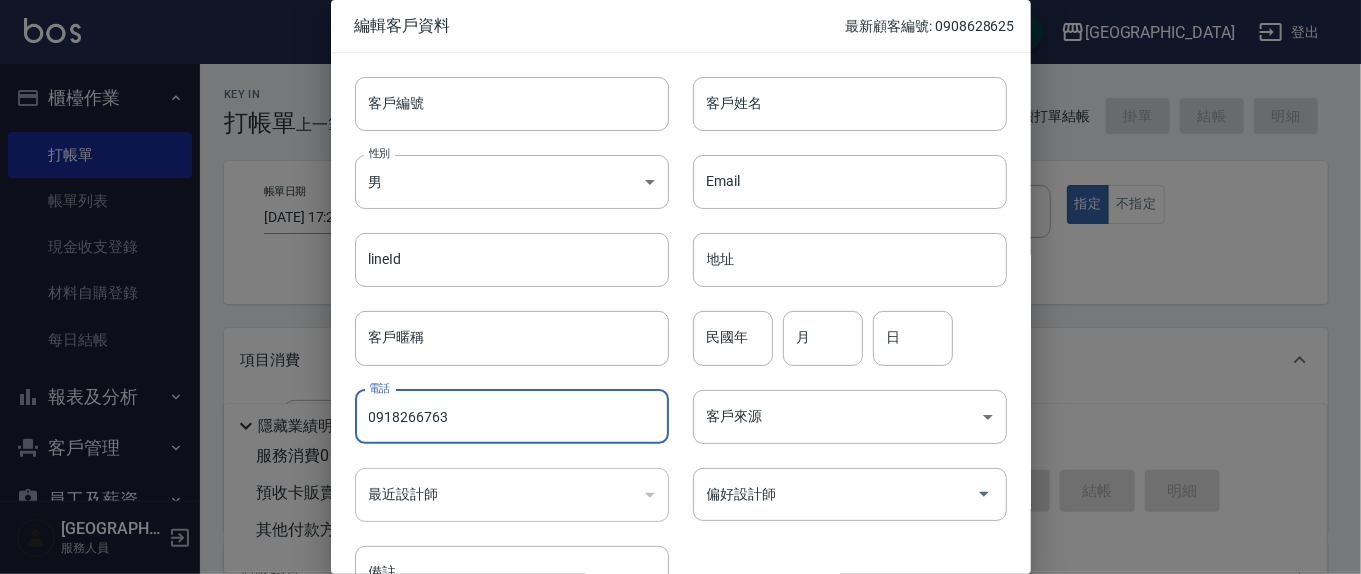 click on "0918266763" at bounding box center [512, 417] 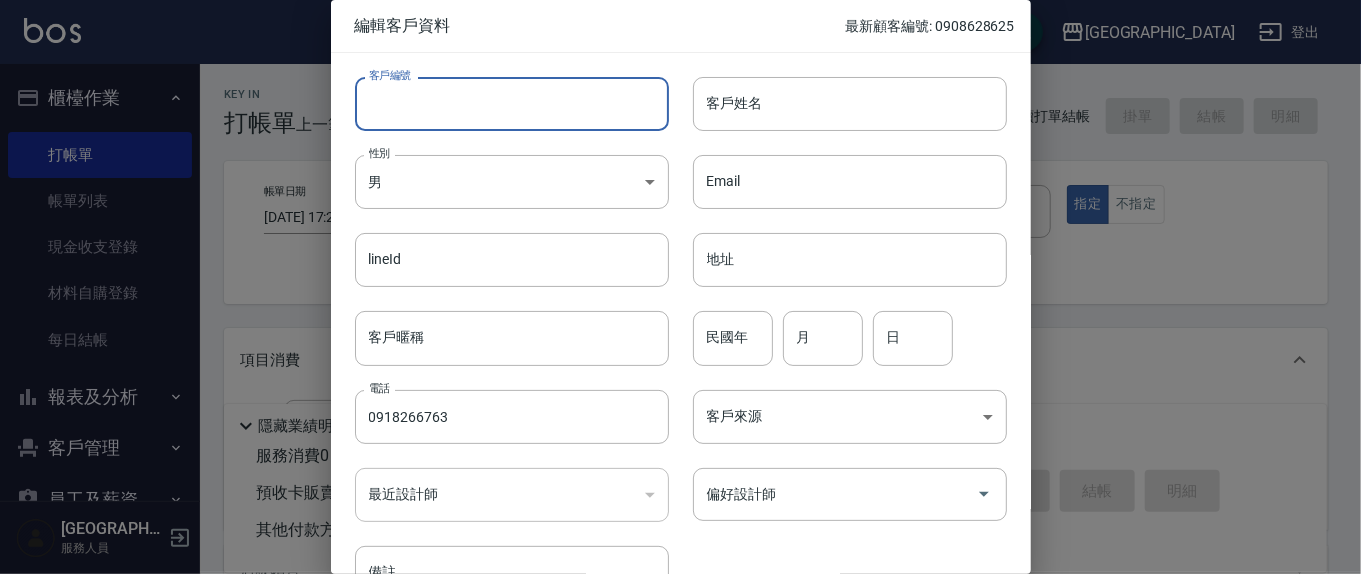 drag, startPoint x: 495, startPoint y: 75, endPoint x: 470, endPoint y: 116, distance: 48.02083 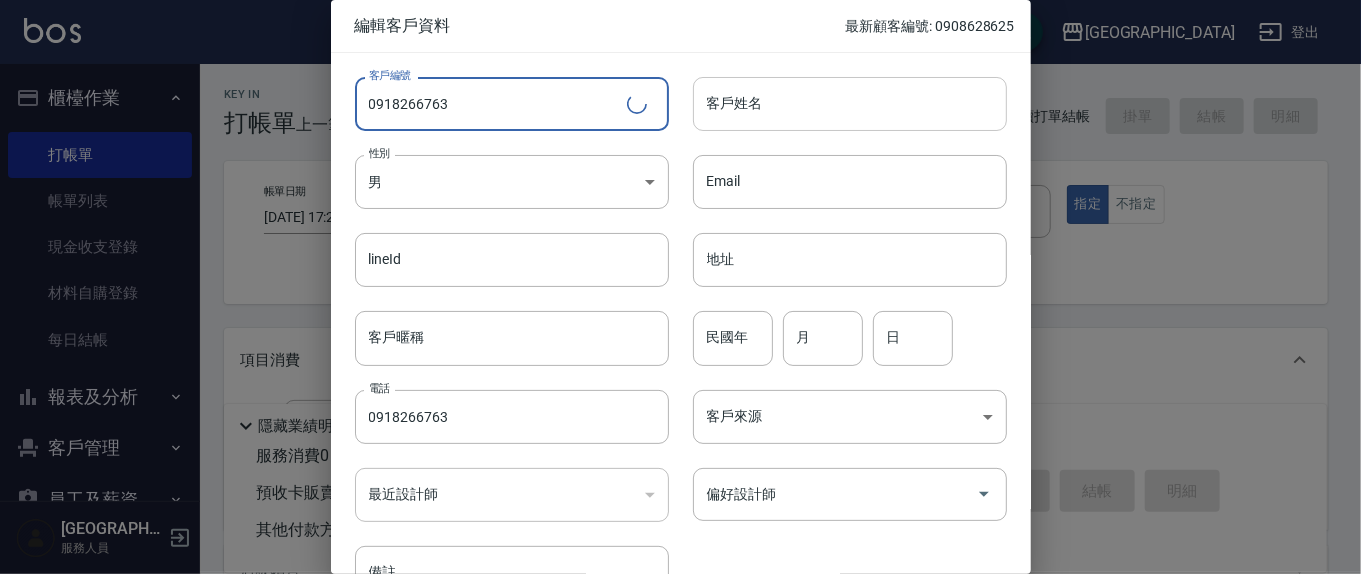 type on "0918266763" 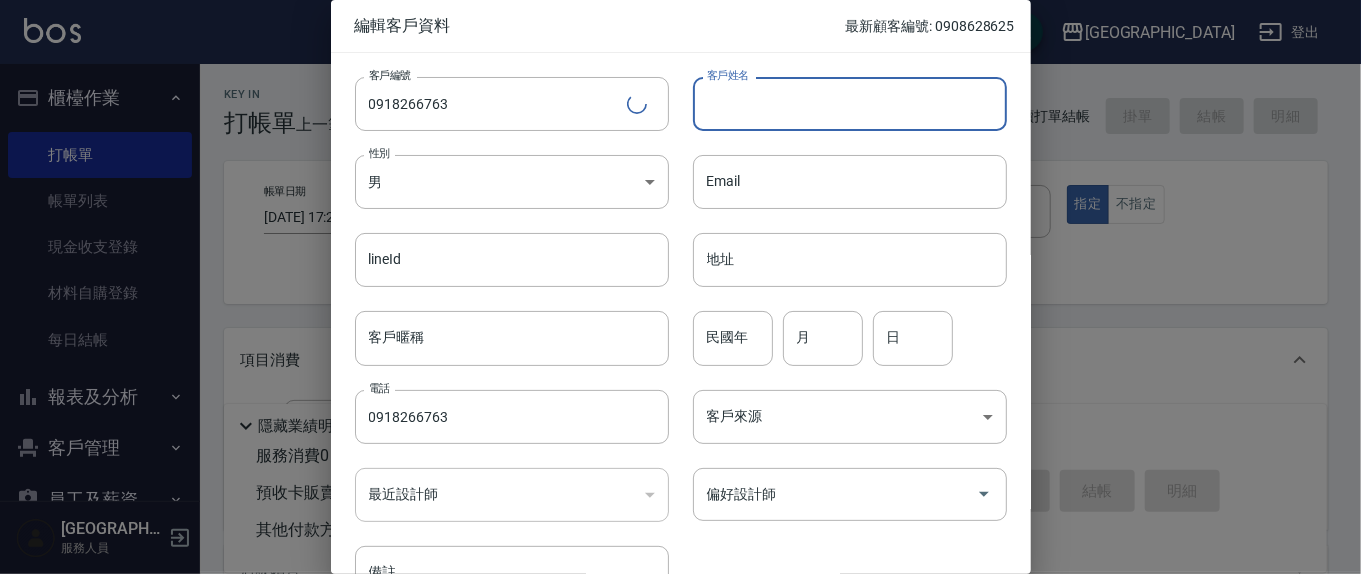 click on "客戶姓名" at bounding box center [850, 104] 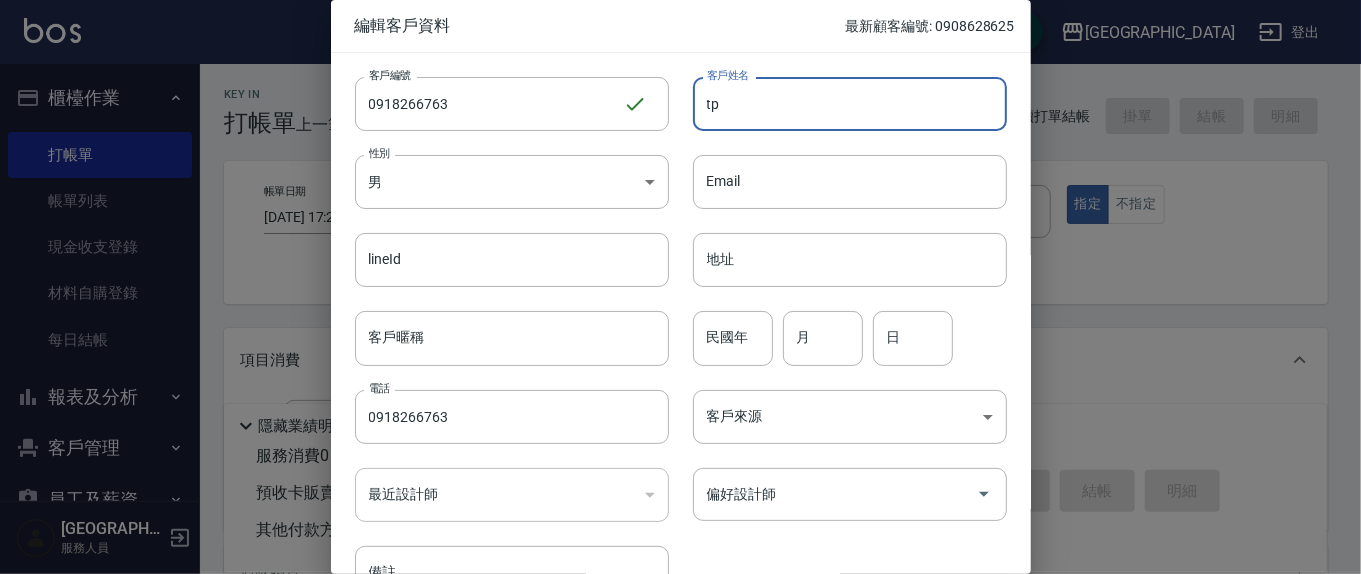 type on "t" 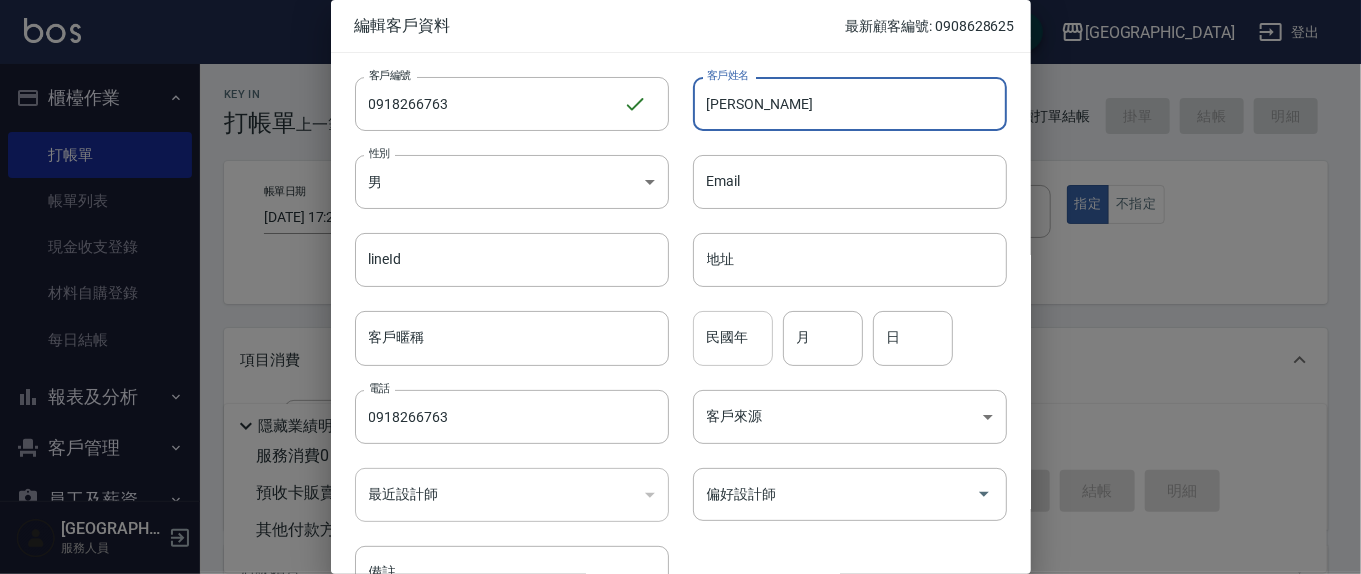 type on "[PERSON_NAME]" 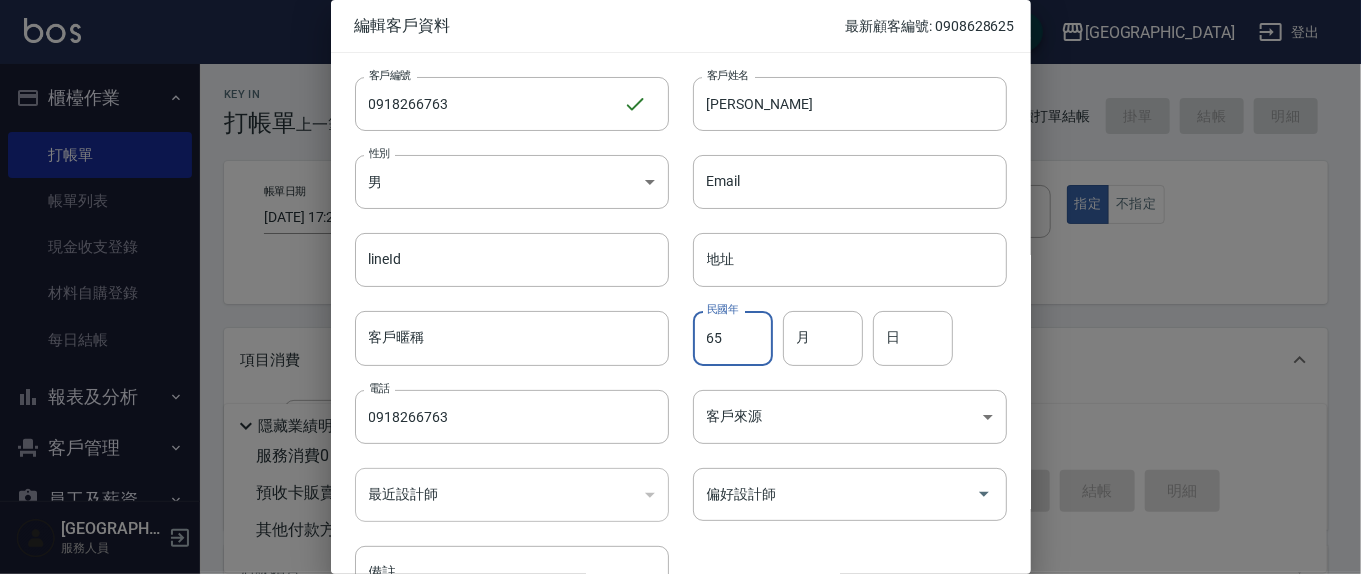 type on "65" 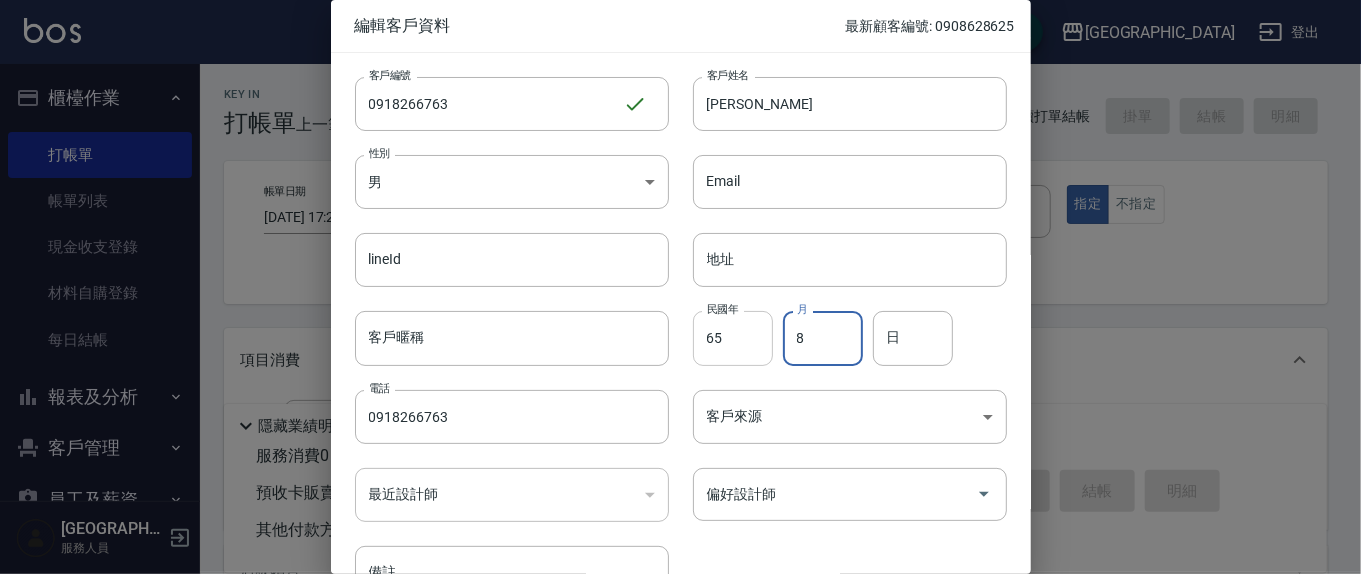 type on "8" 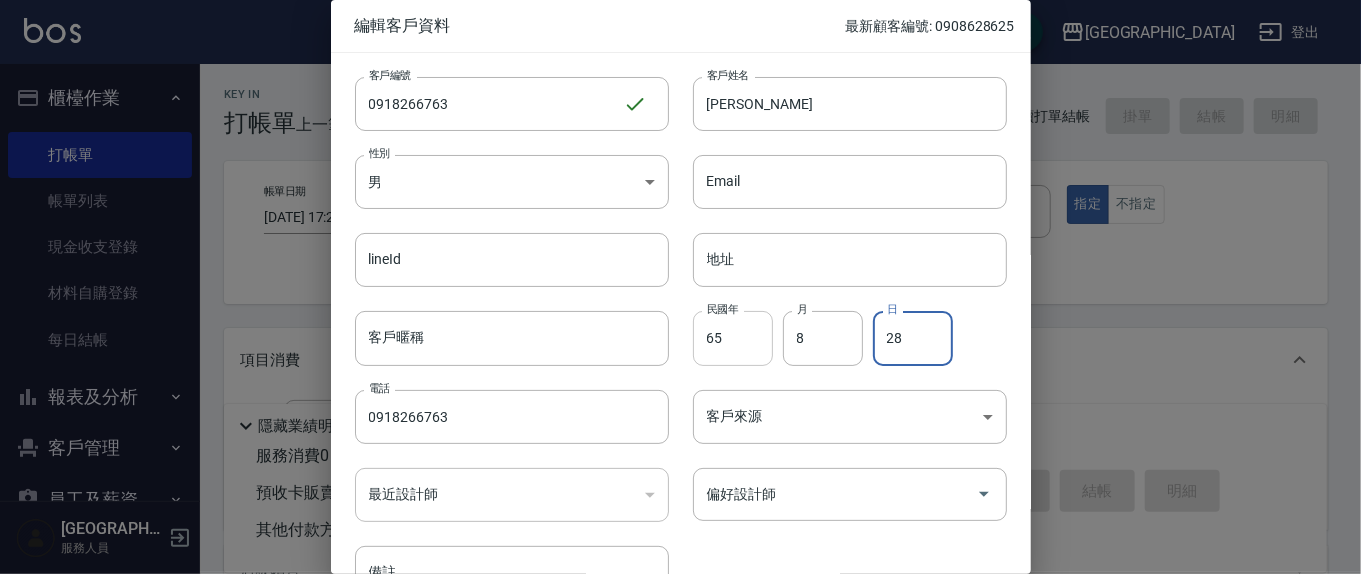 type on "28" 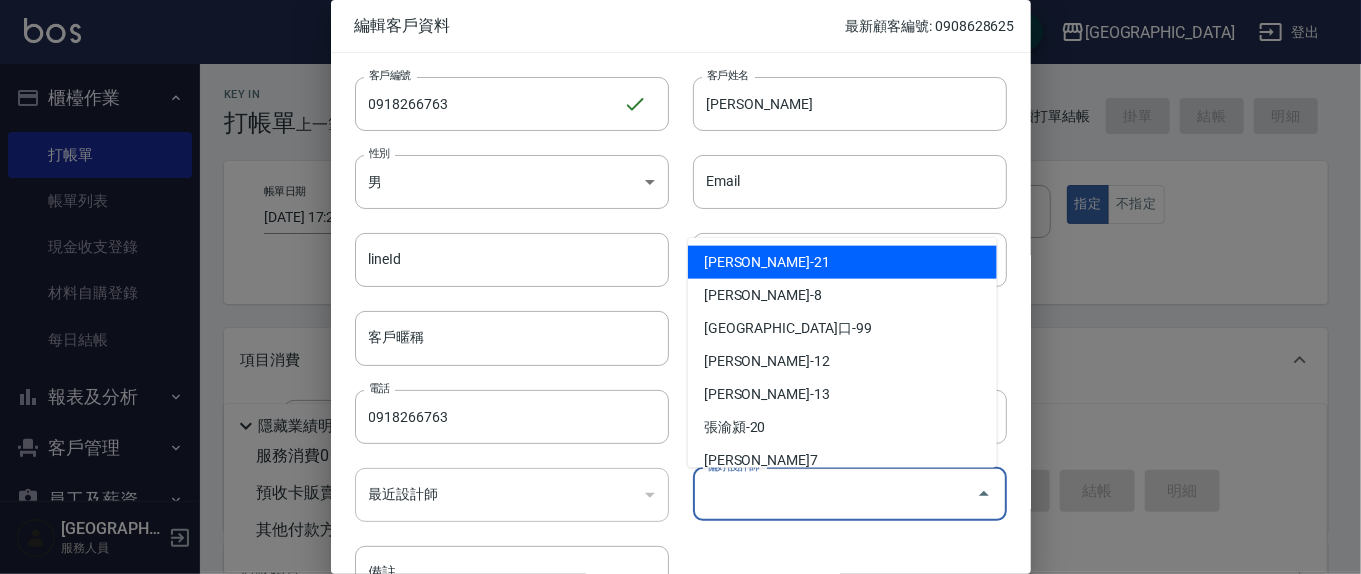click on "偏好設計師" at bounding box center [835, 494] 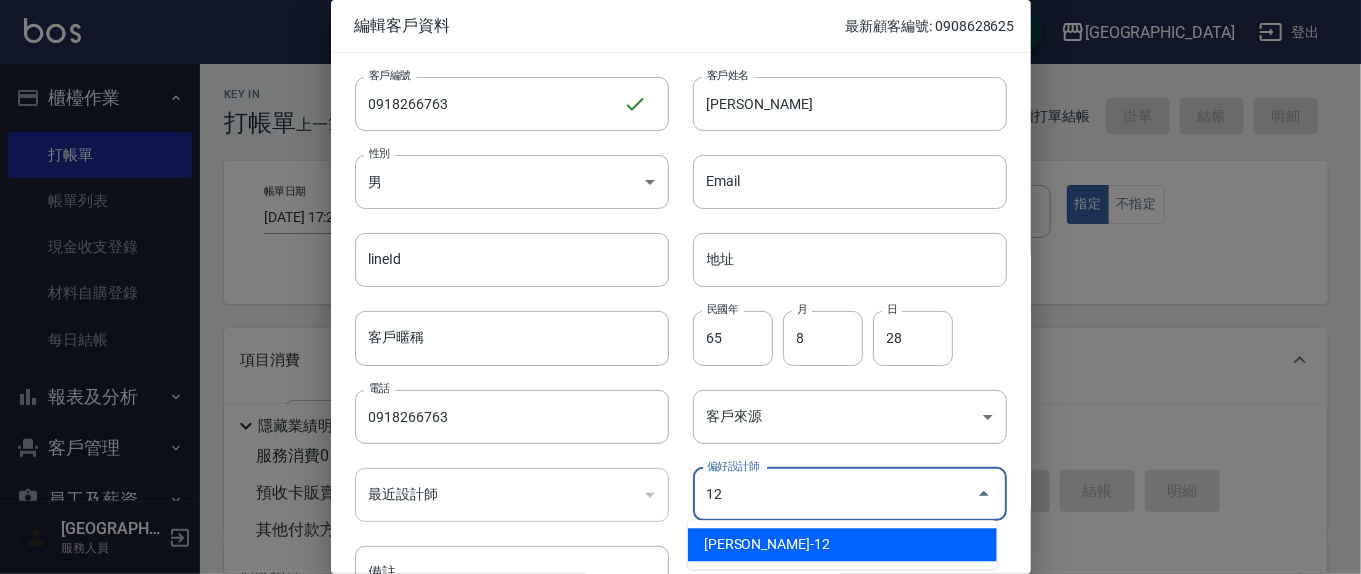 type on "[PERSON_NAME]" 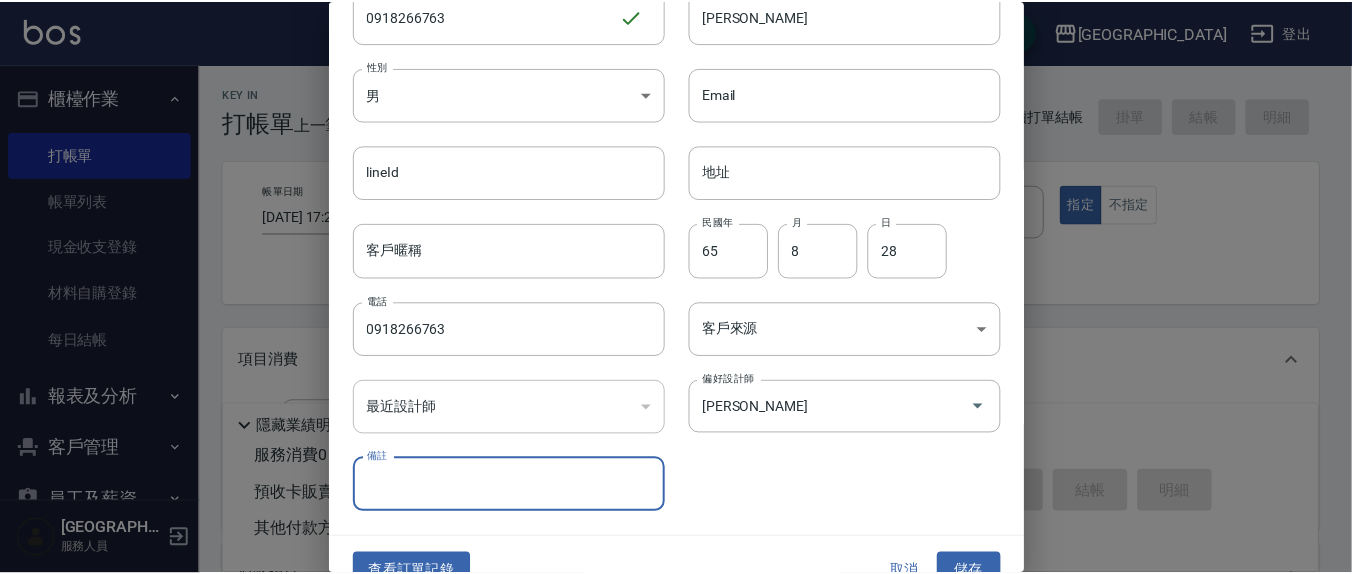 scroll, scrollTop: 118, scrollLeft: 0, axis: vertical 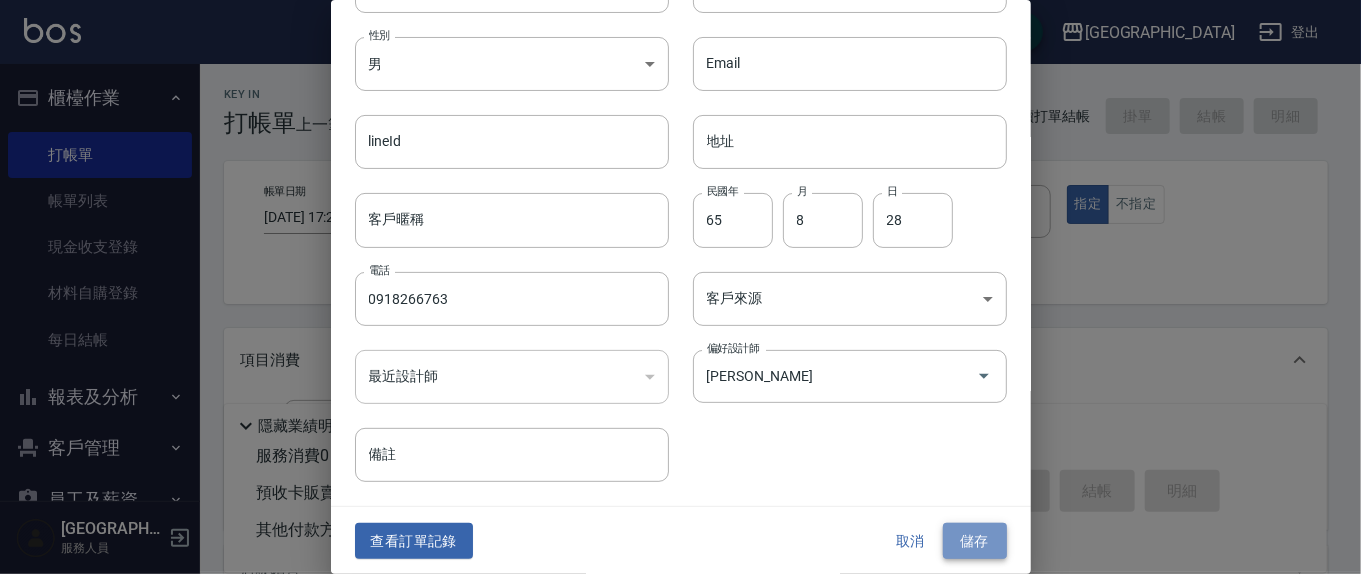 click on "儲存" at bounding box center (975, 541) 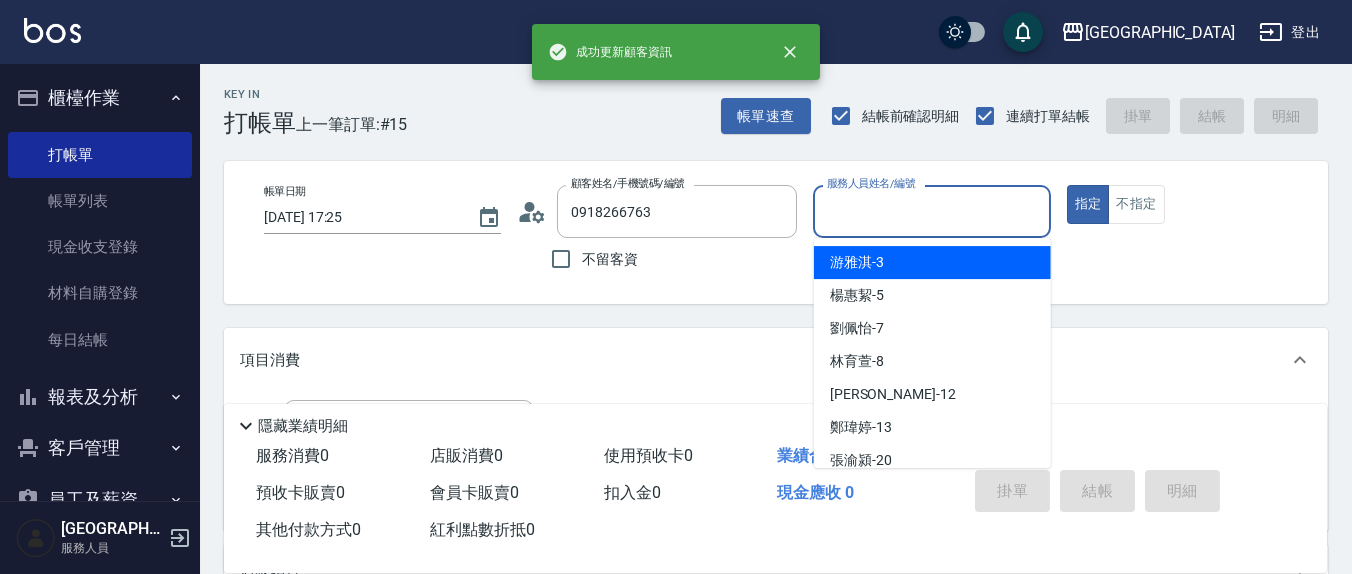 click on "服務人員姓名/編號" at bounding box center [931, 211] 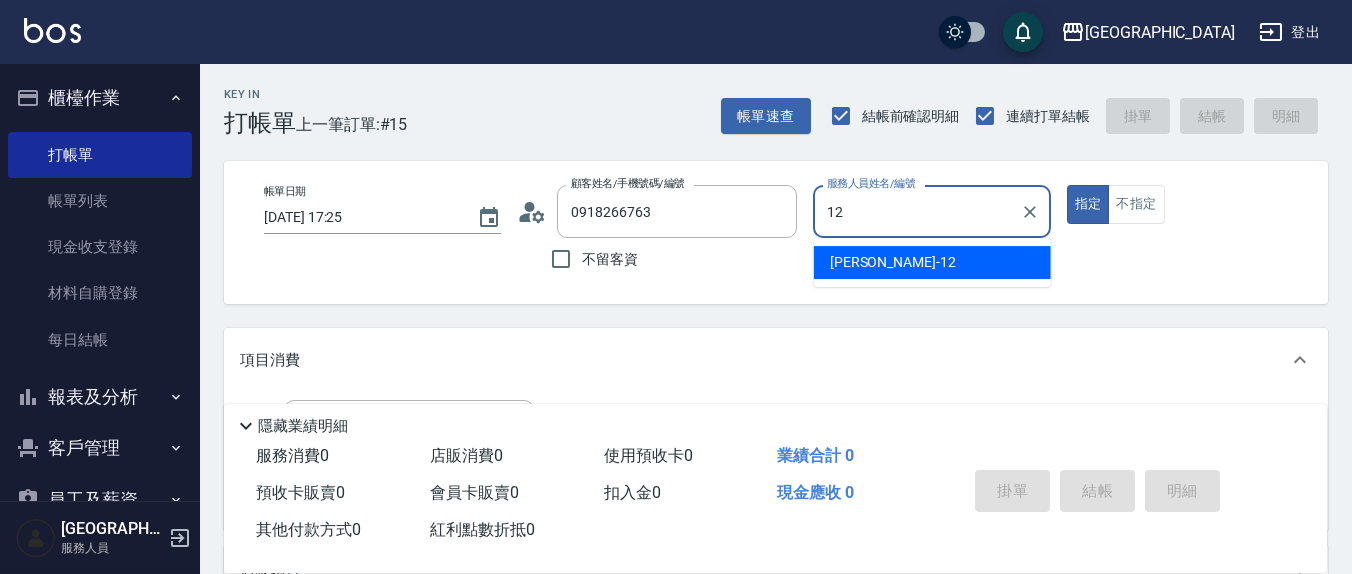 type on "12" 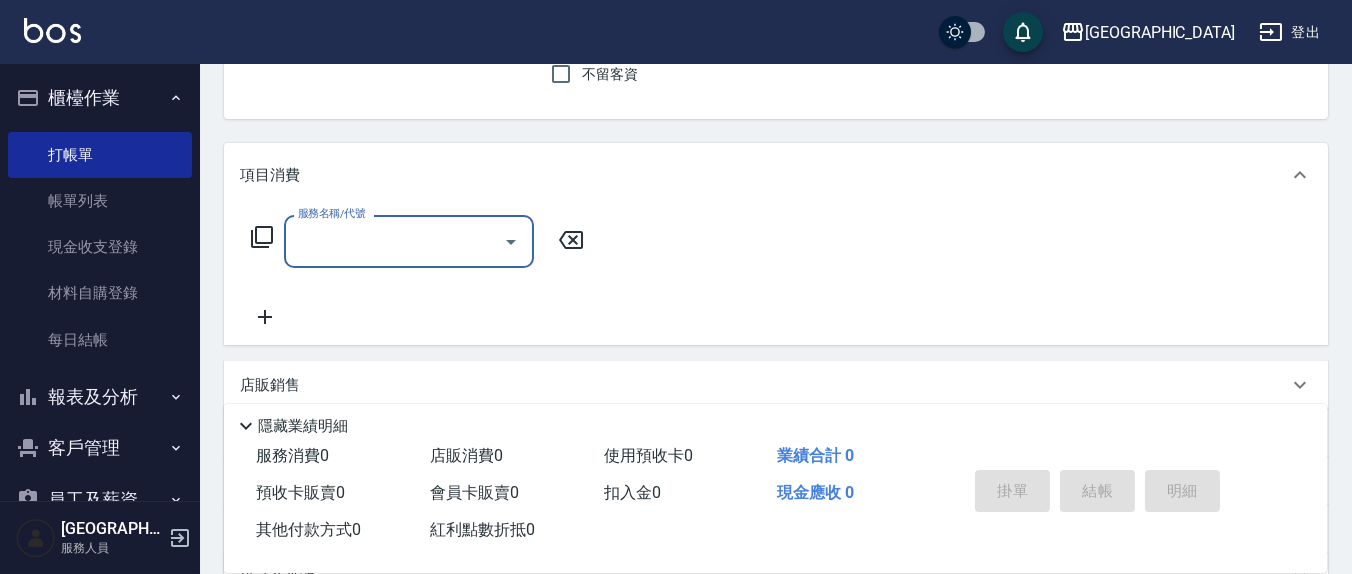 scroll, scrollTop: 208, scrollLeft: 0, axis: vertical 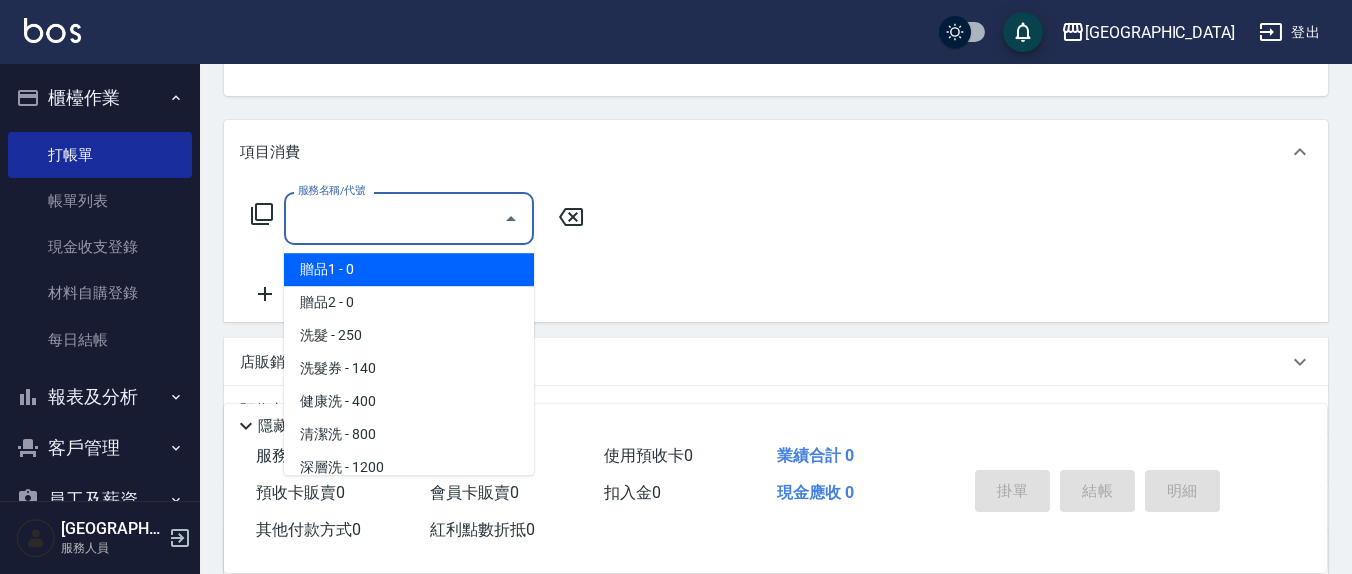 click on "服務名稱/代號" at bounding box center [394, 218] 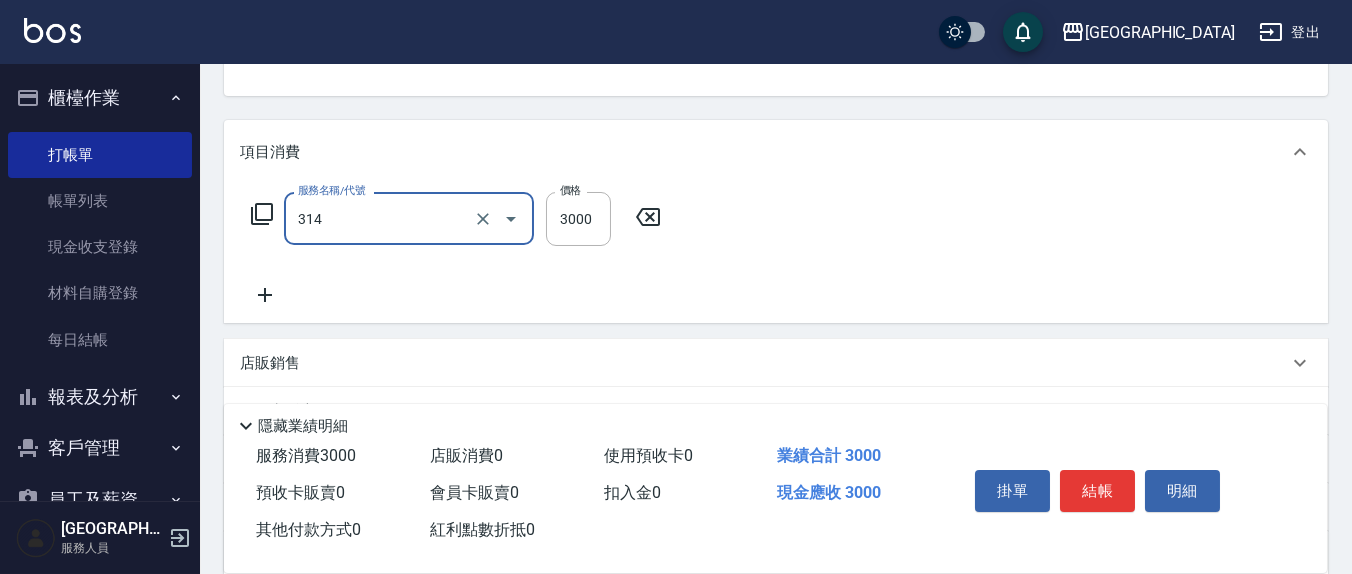 type on "CYA水質感2500UP(314)" 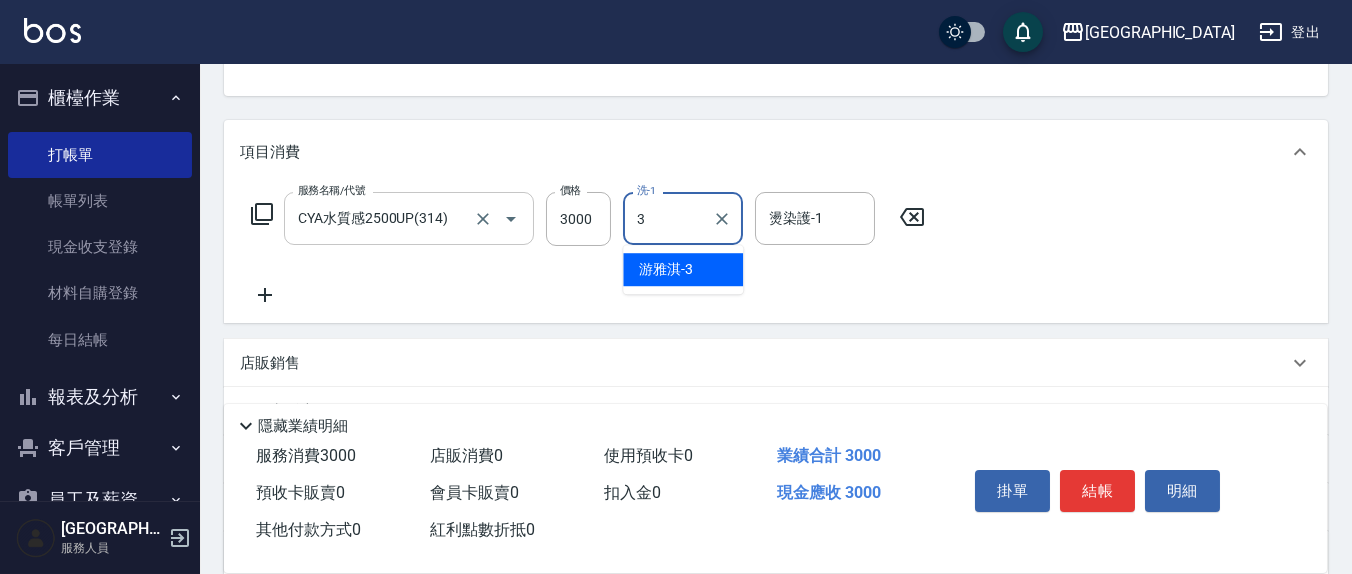 type on "[PERSON_NAME]-3" 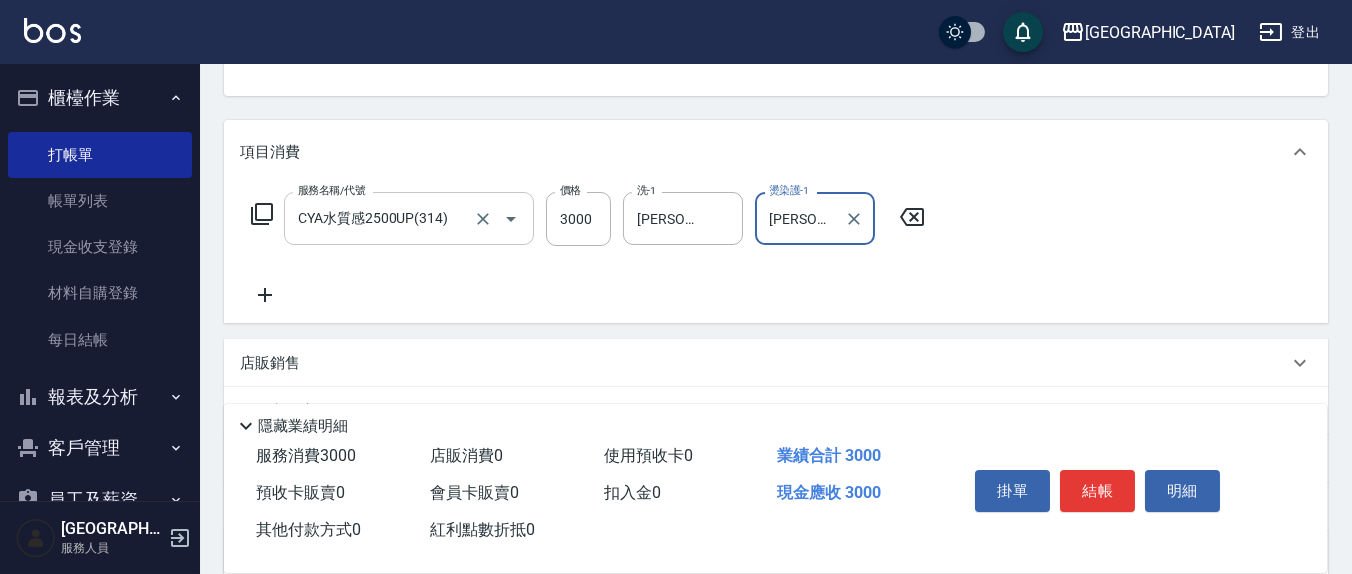 type on "[PERSON_NAME]-3" 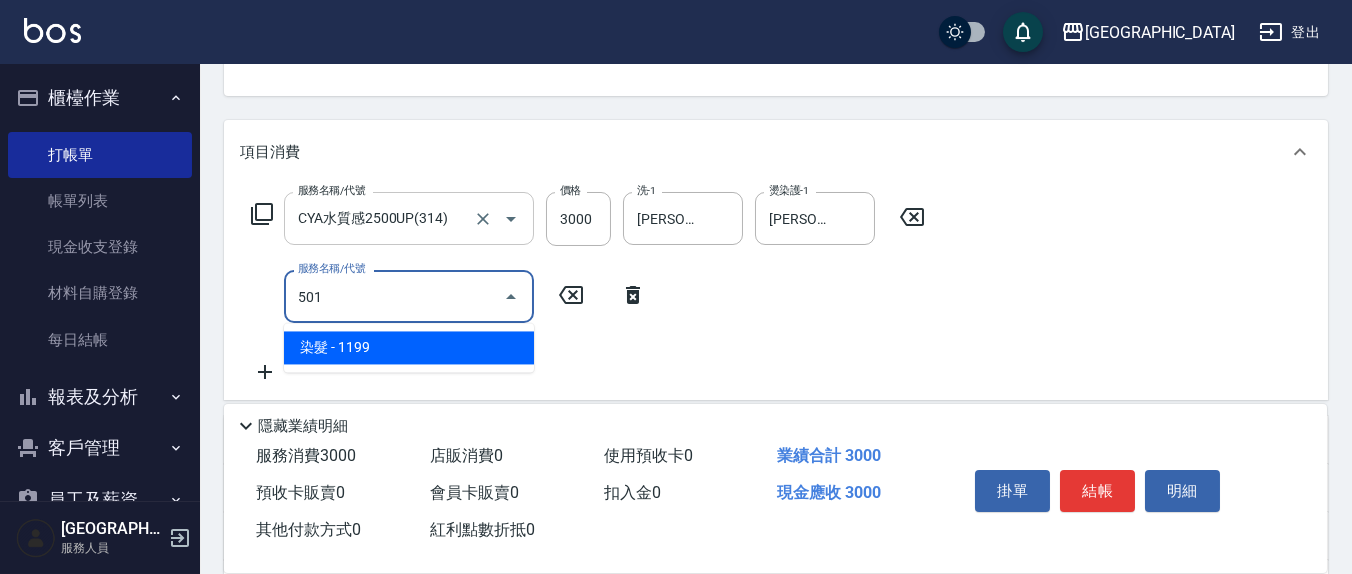 type on "染髮(501)" 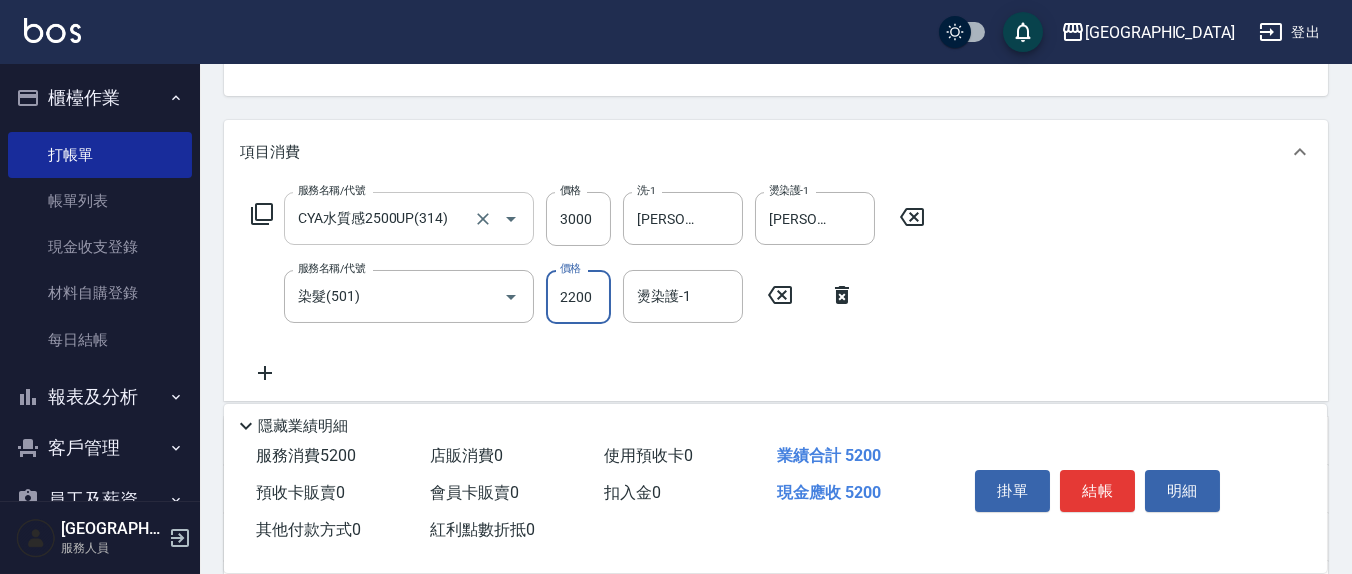 type on "2200" 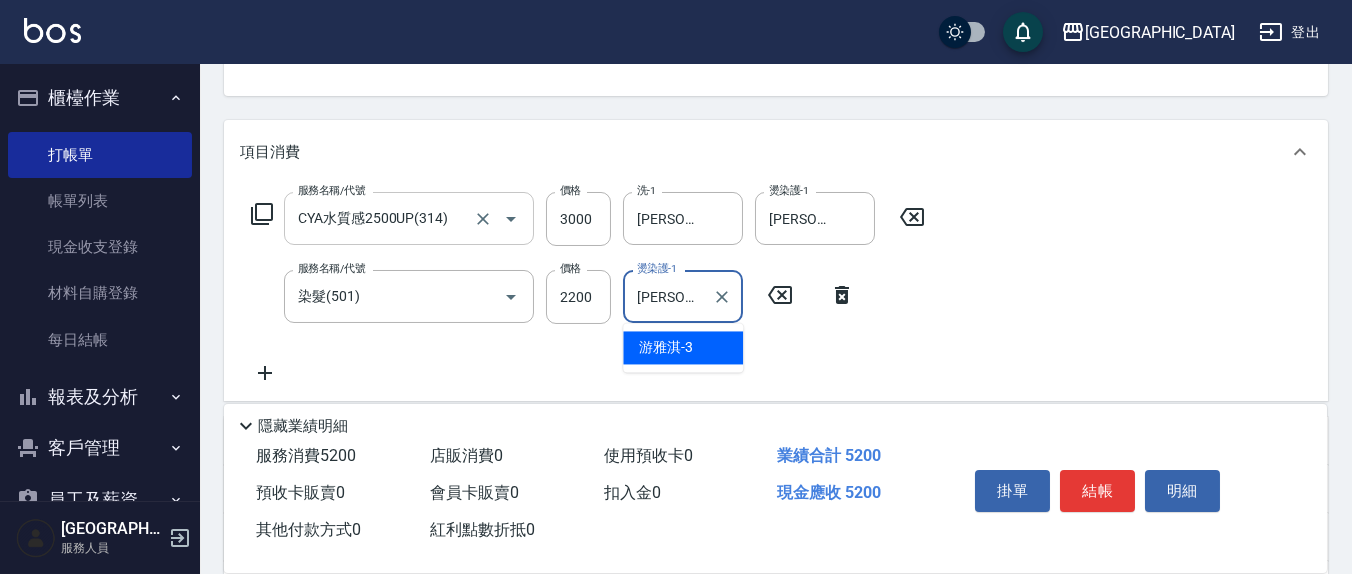 type on "[PERSON_NAME]-3" 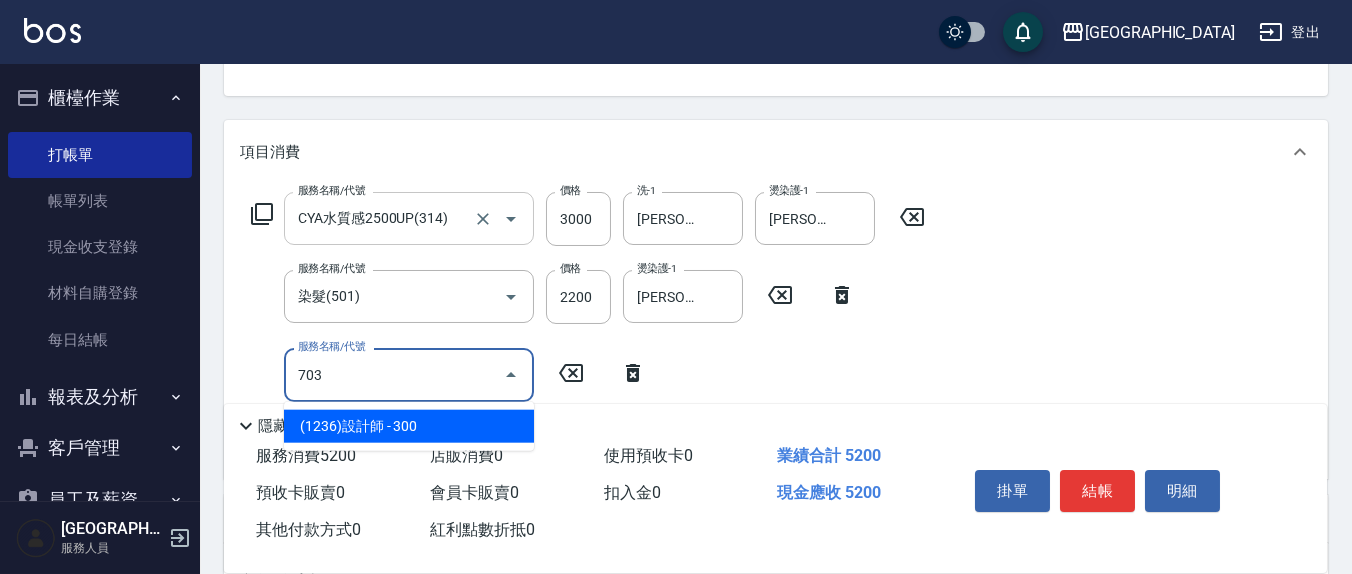 type on "(1236)設計師(703)" 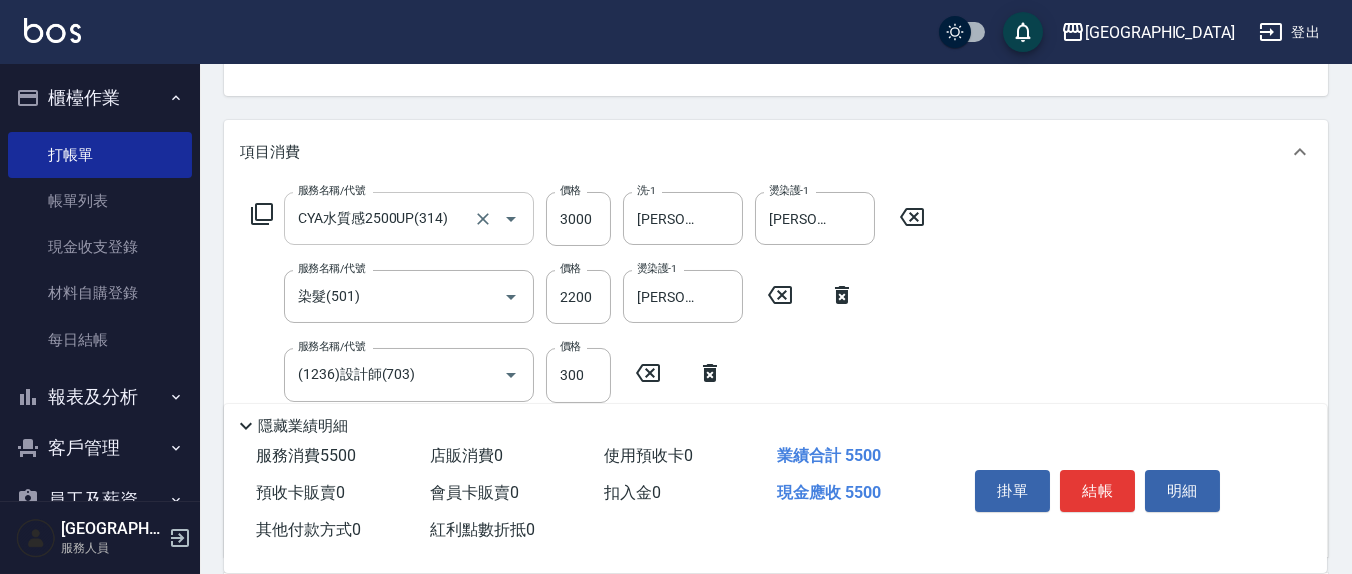 scroll, scrollTop: 416, scrollLeft: 0, axis: vertical 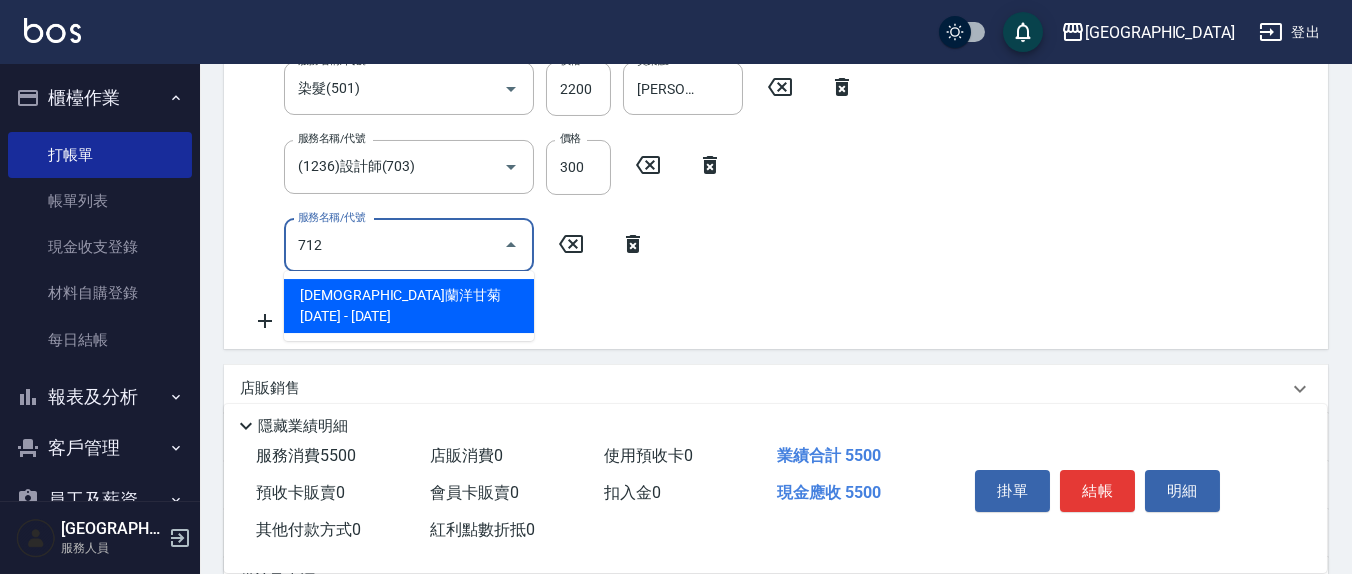 type on "[DEMOGRAPHIC_DATA]蘭洋甘菊1000(712)" 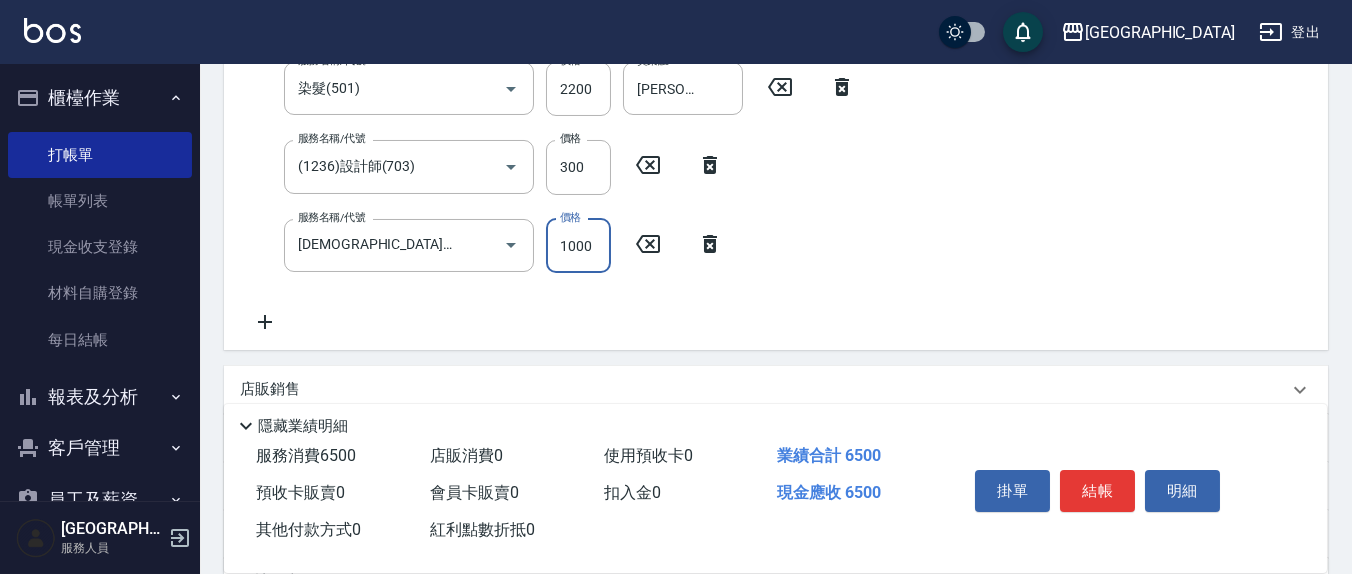 scroll, scrollTop: 399, scrollLeft: 0, axis: vertical 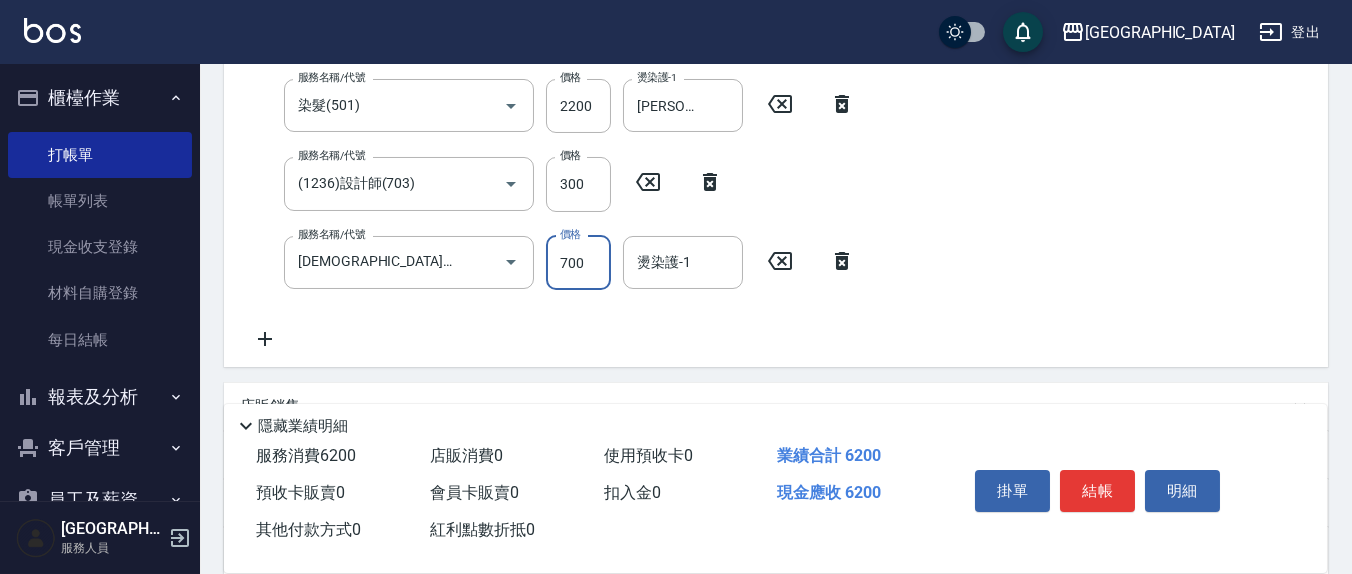 type on "700" 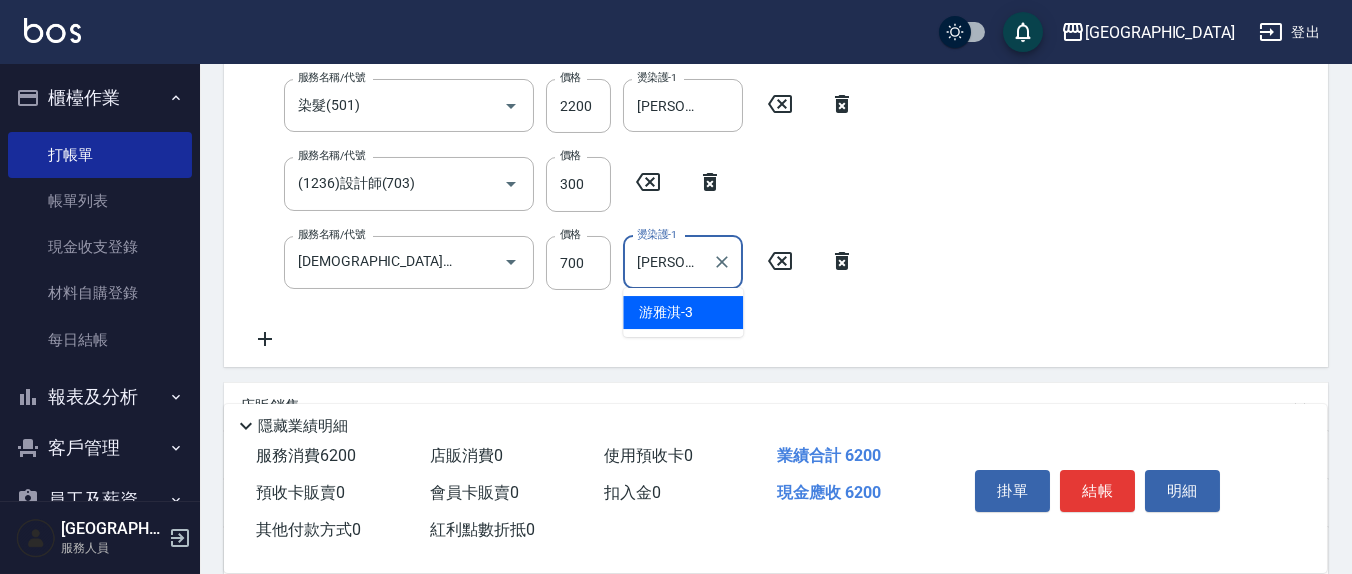 type on "[PERSON_NAME]-3" 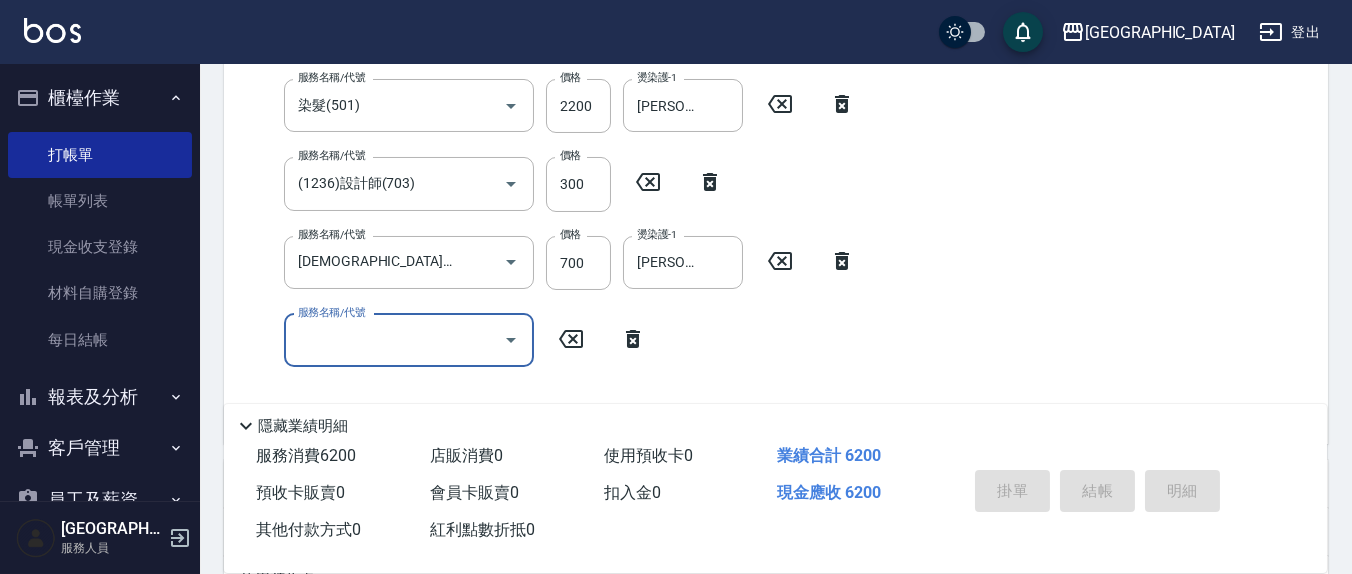 type on "[DATE] 18:32" 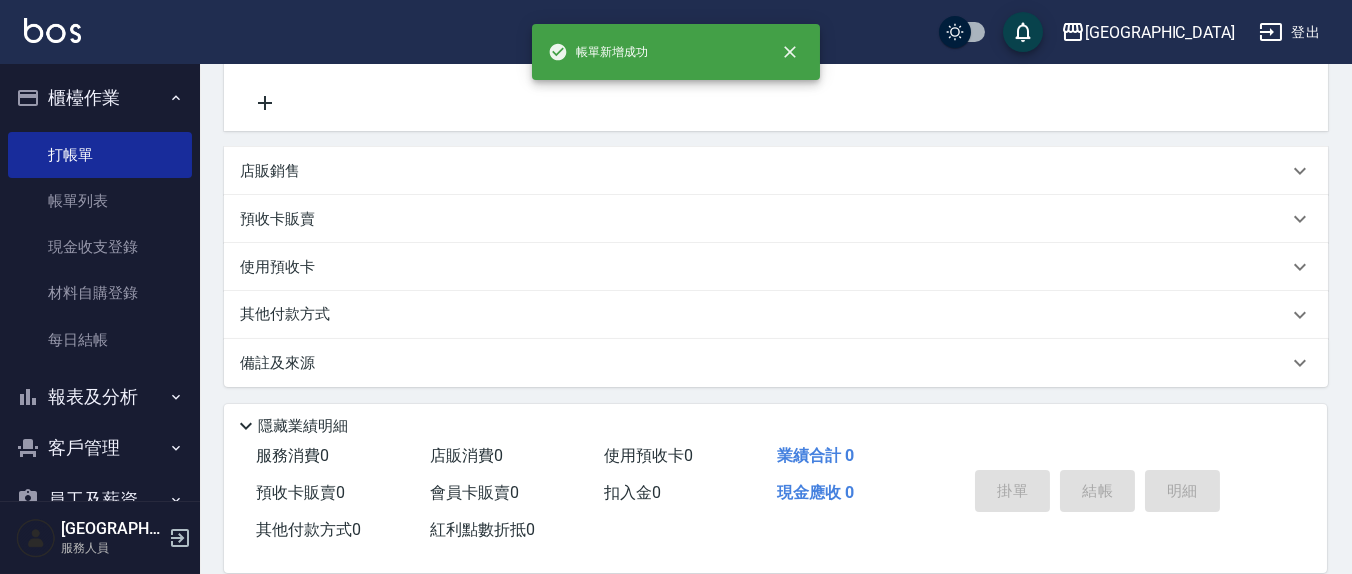 scroll, scrollTop: 0, scrollLeft: 0, axis: both 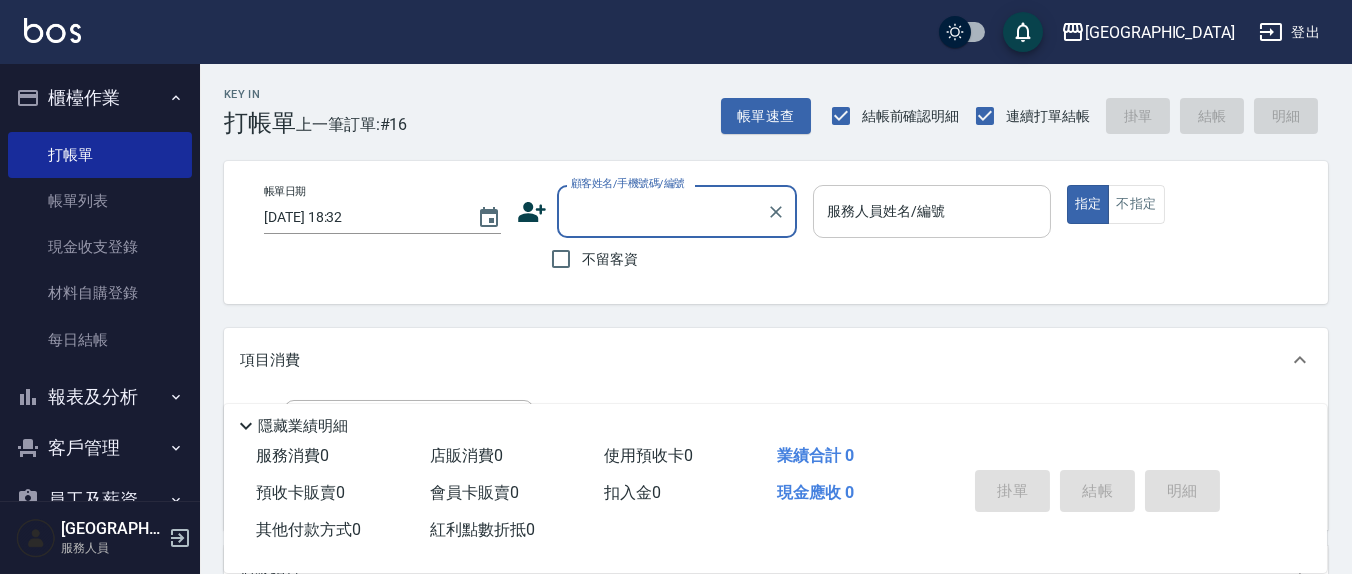 drag, startPoint x: 565, startPoint y: 262, endPoint x: 852, endPoint y: 232, distance: 288.5637 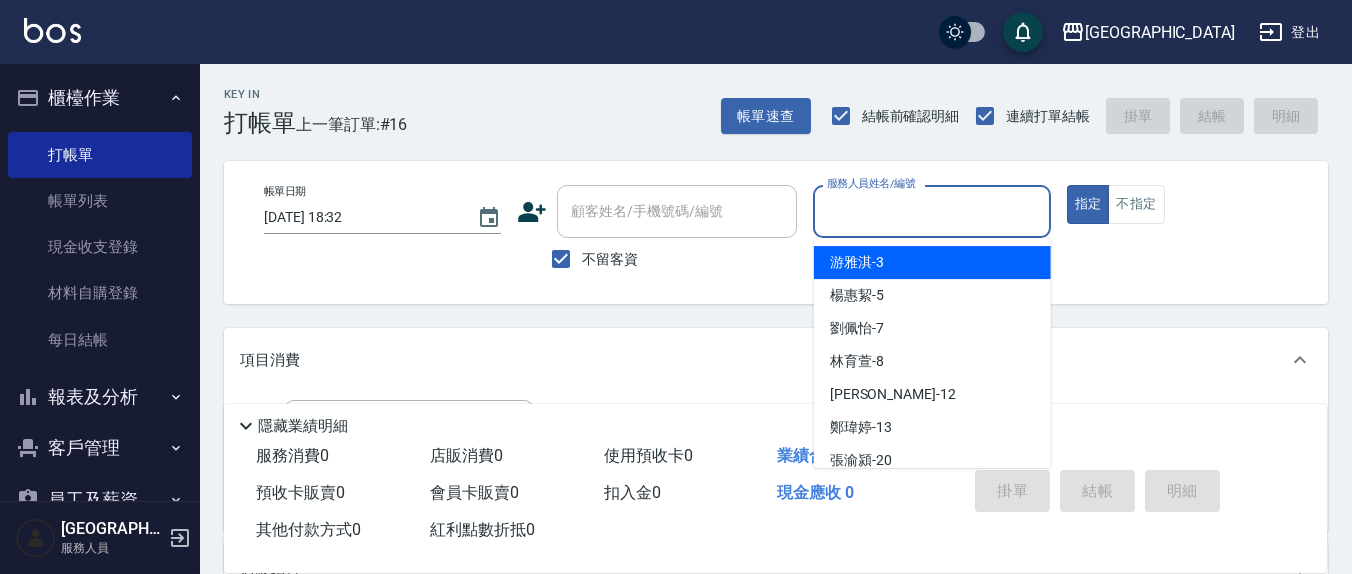 click on "服務人員姓名/編號" at bounding box center [931, 211] 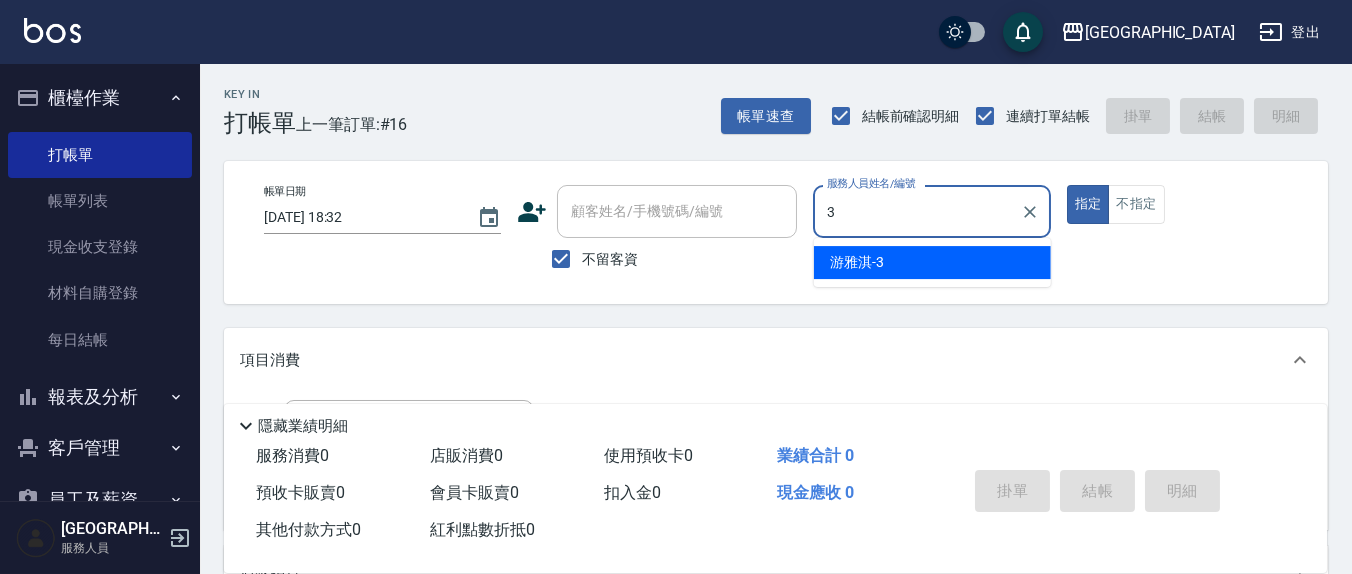 type on "[PERSON_NAME]-3" 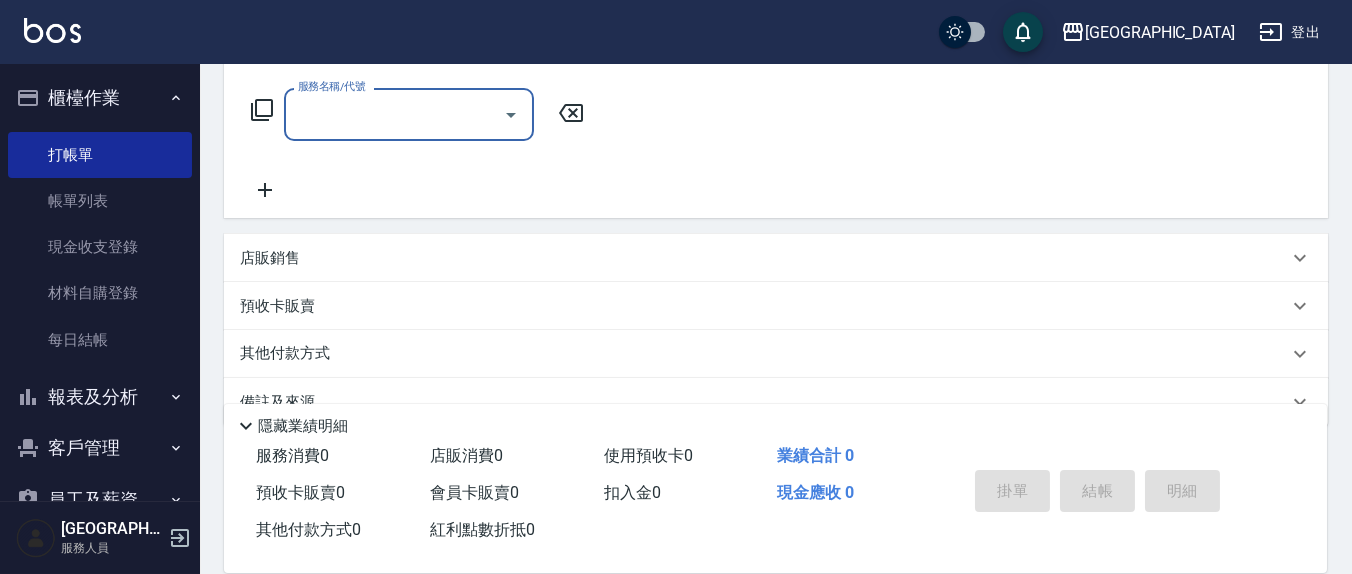 scroll, scrollTop: 352, scrollLeft: 0, axis: vertical 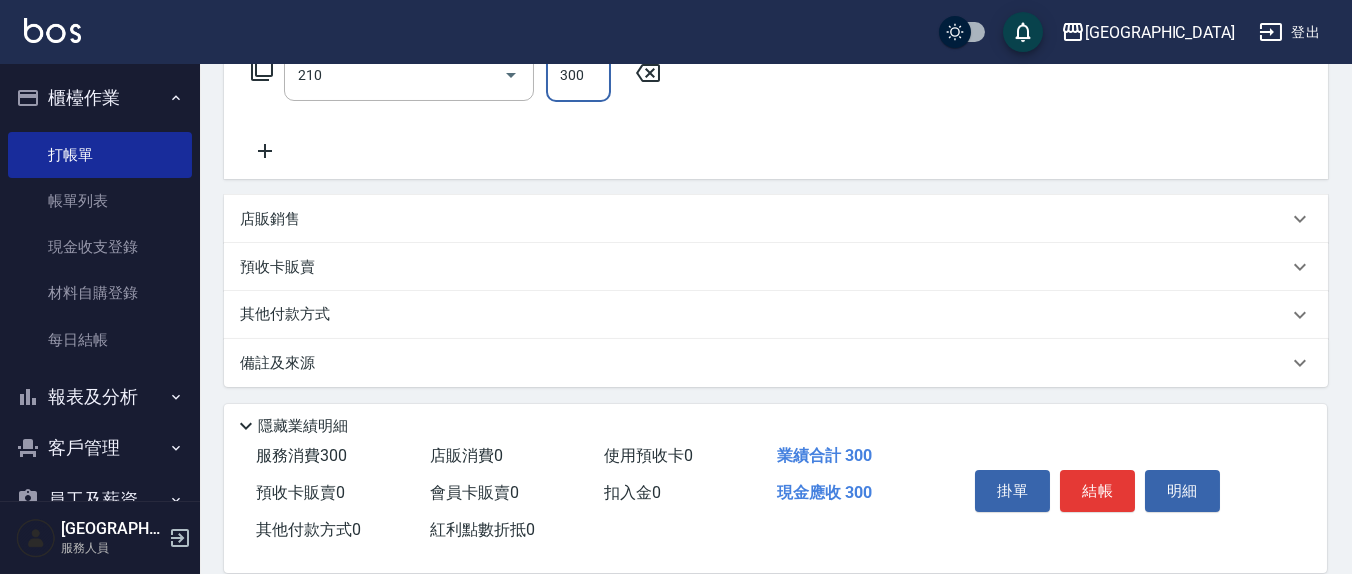 type on "[PERSON_NAME]洗髮精(210)" 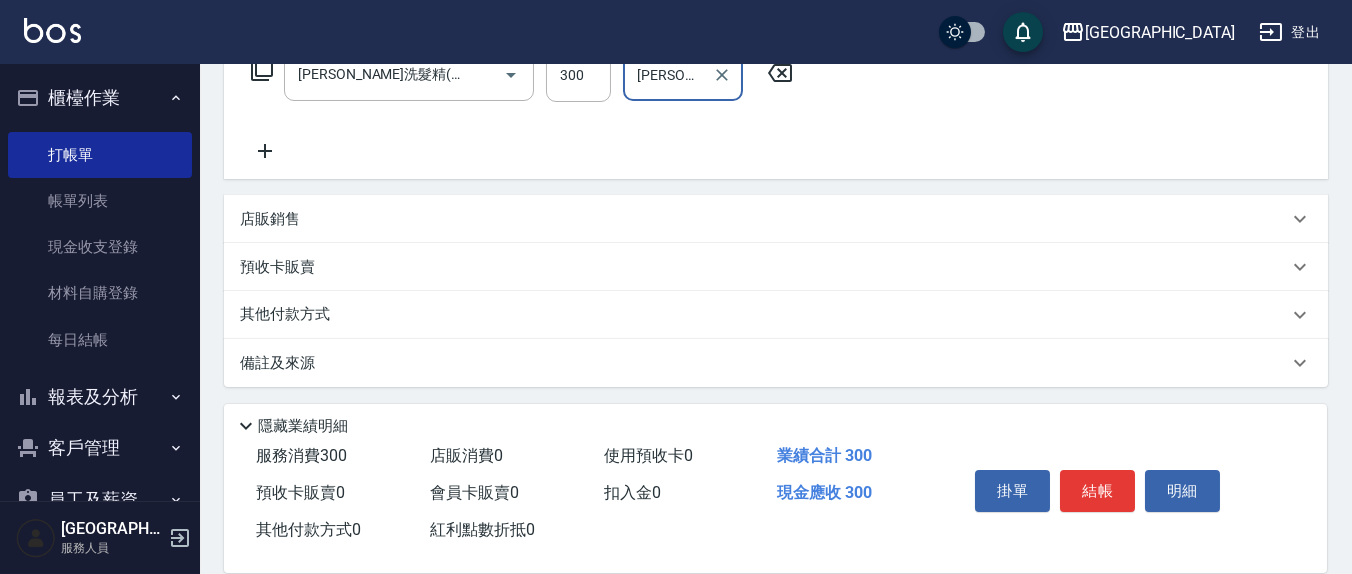 type on "[PERSON_NAME]-21" 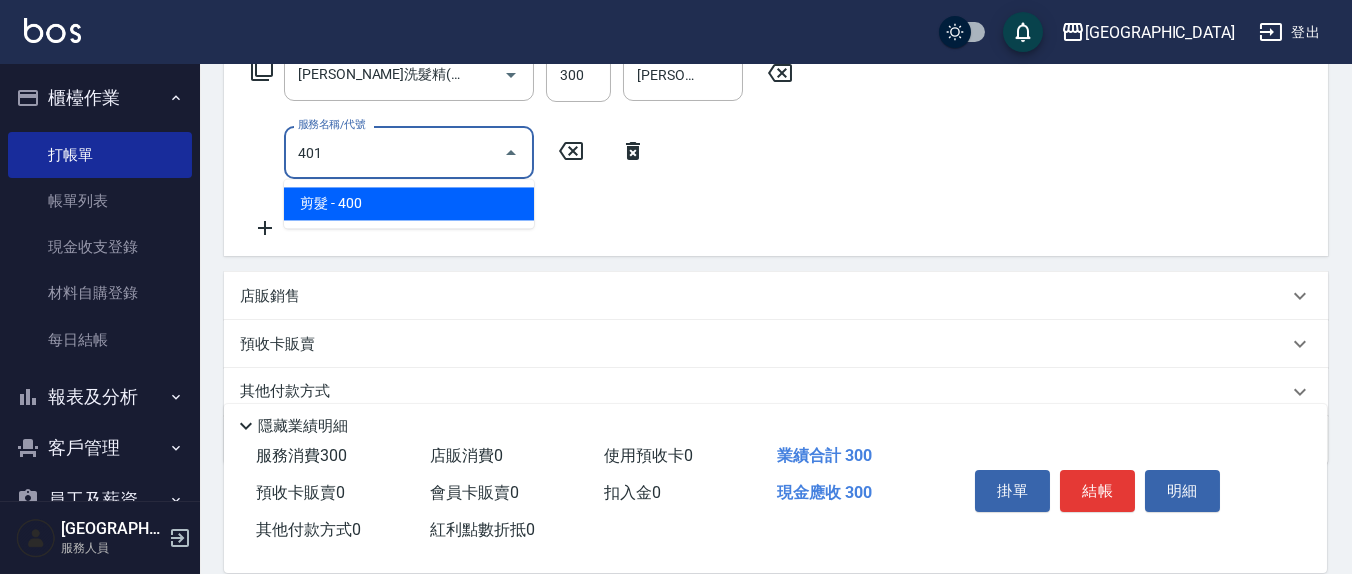 type on "剪髮(401)" 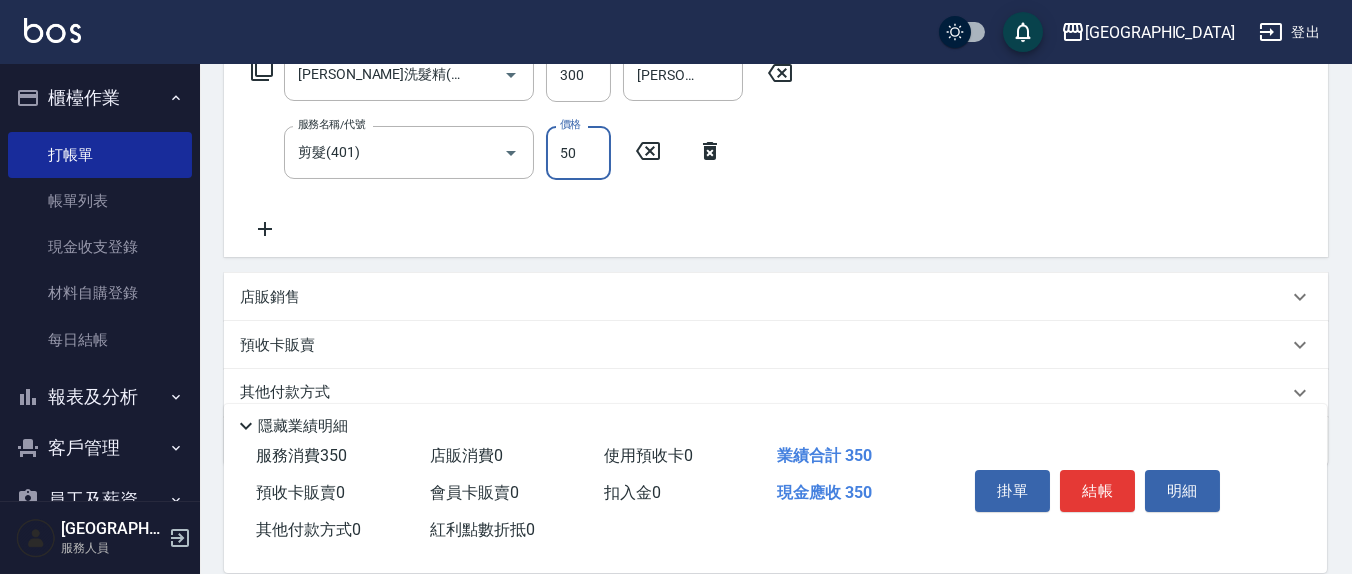 type on "50" 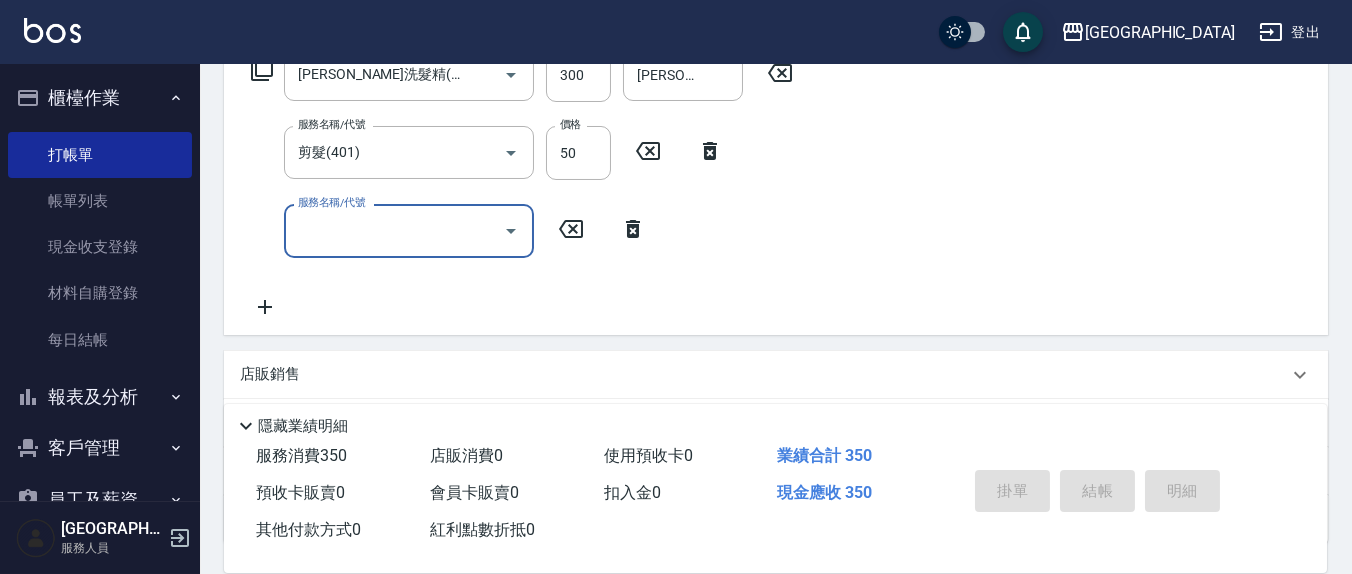 type on "[DATE] 18:34" 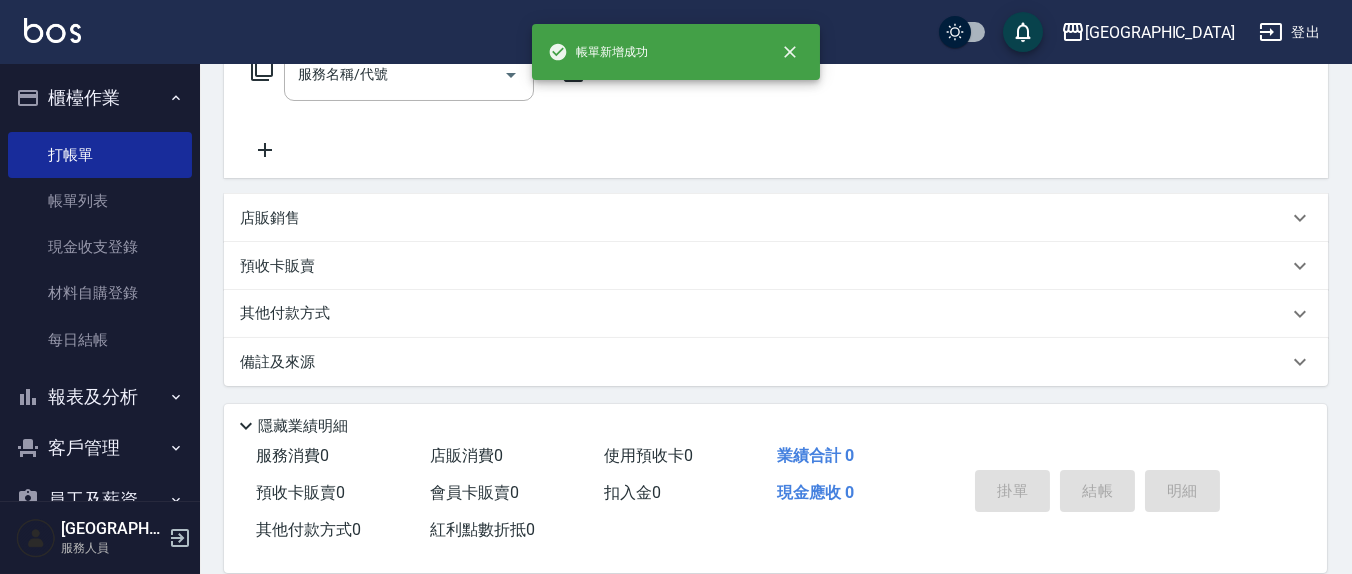 scroll, scrollTop: 0, scrollLeft: 0, axis: both 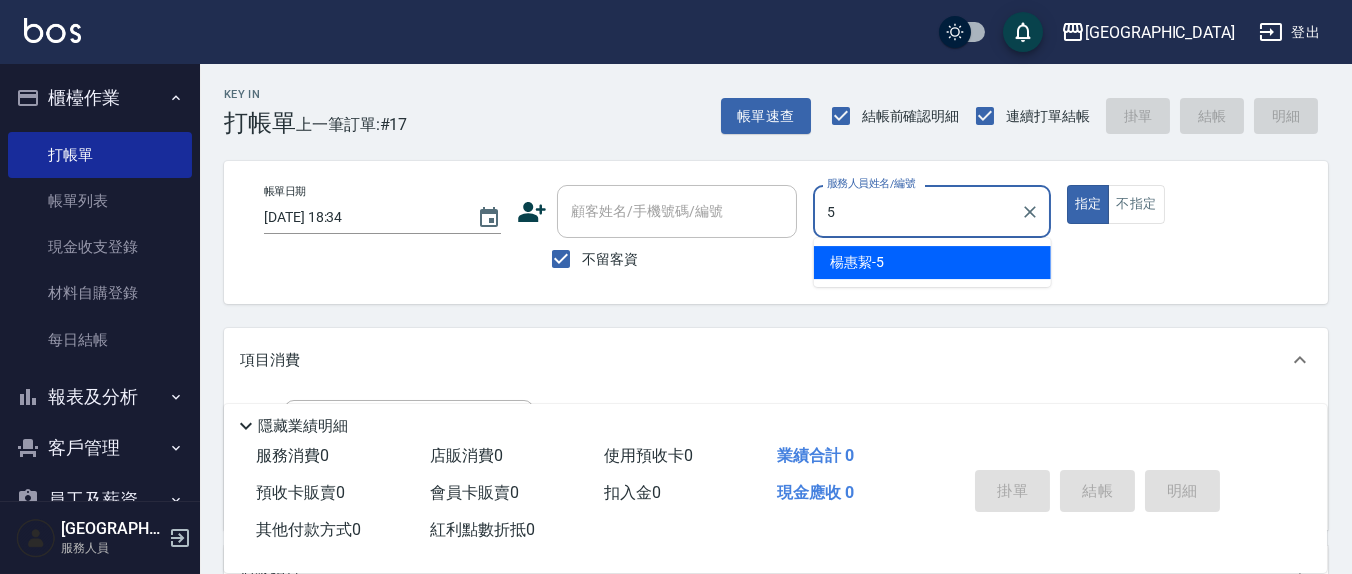 type on "[PERSON_NAME]-5" 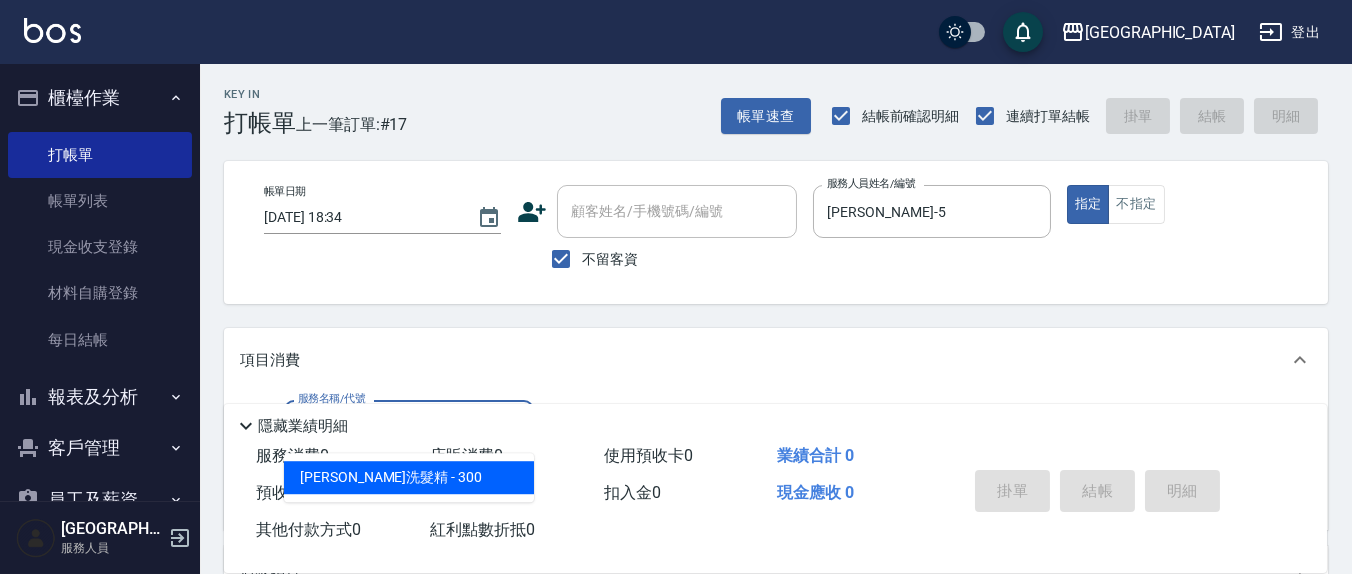 type on "[PERSON_NAME]洗髮精(210)" 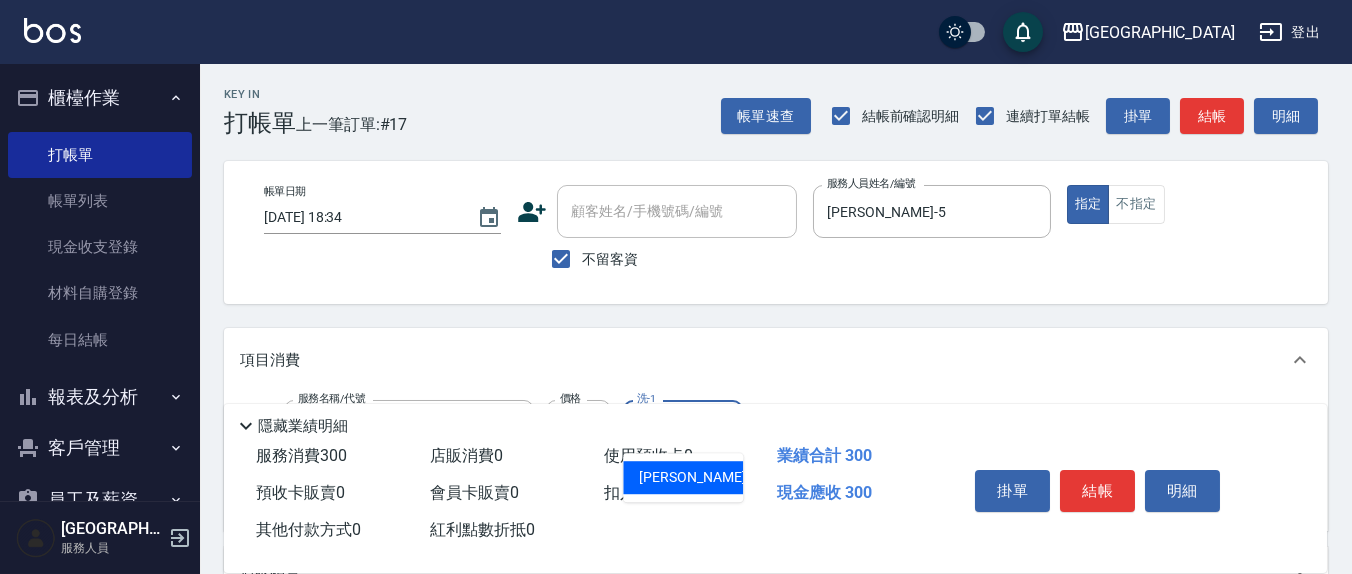type on "[PERSON_NAME]-21" 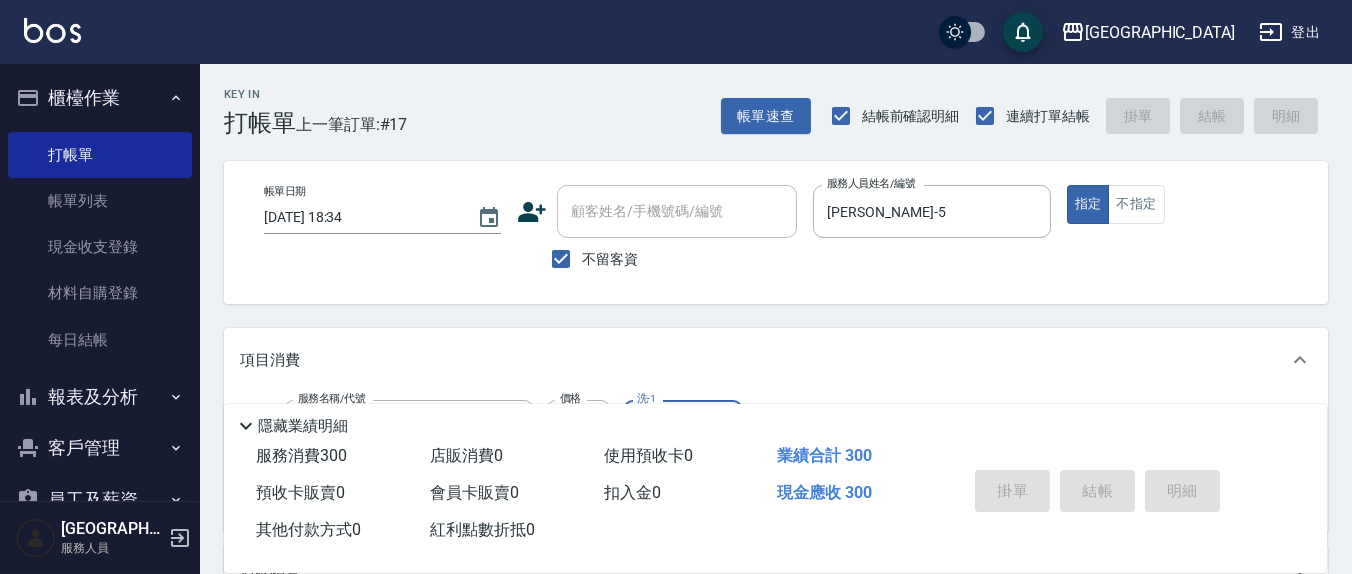 type 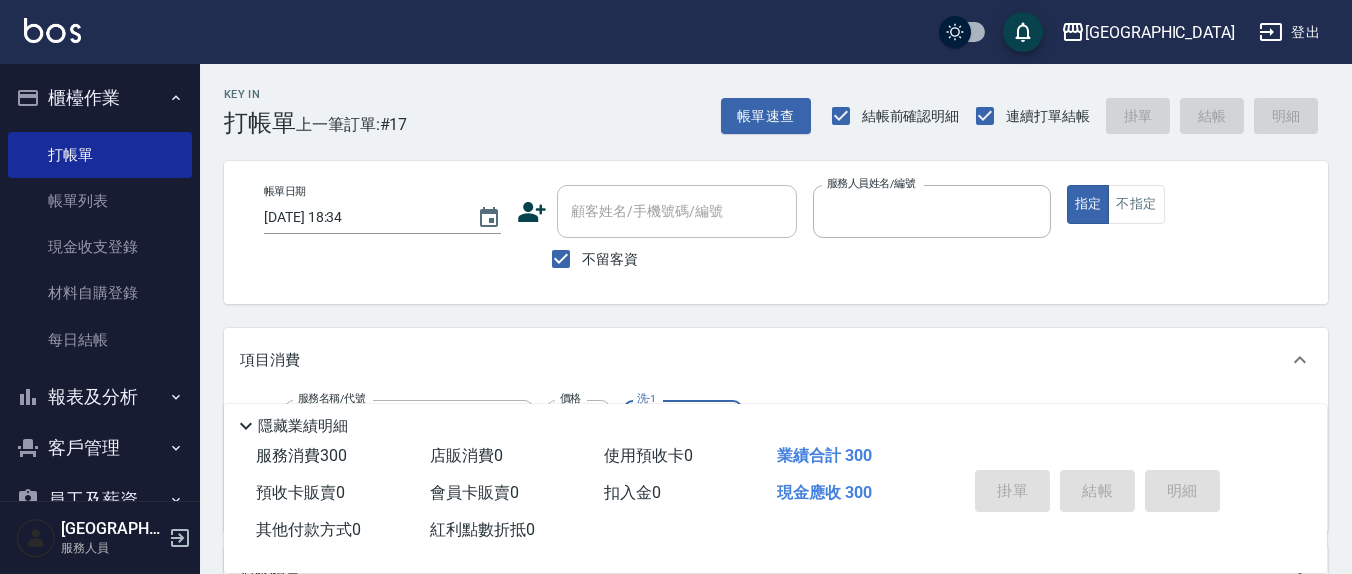 click on "指定" at bounding box center (1088, 204) 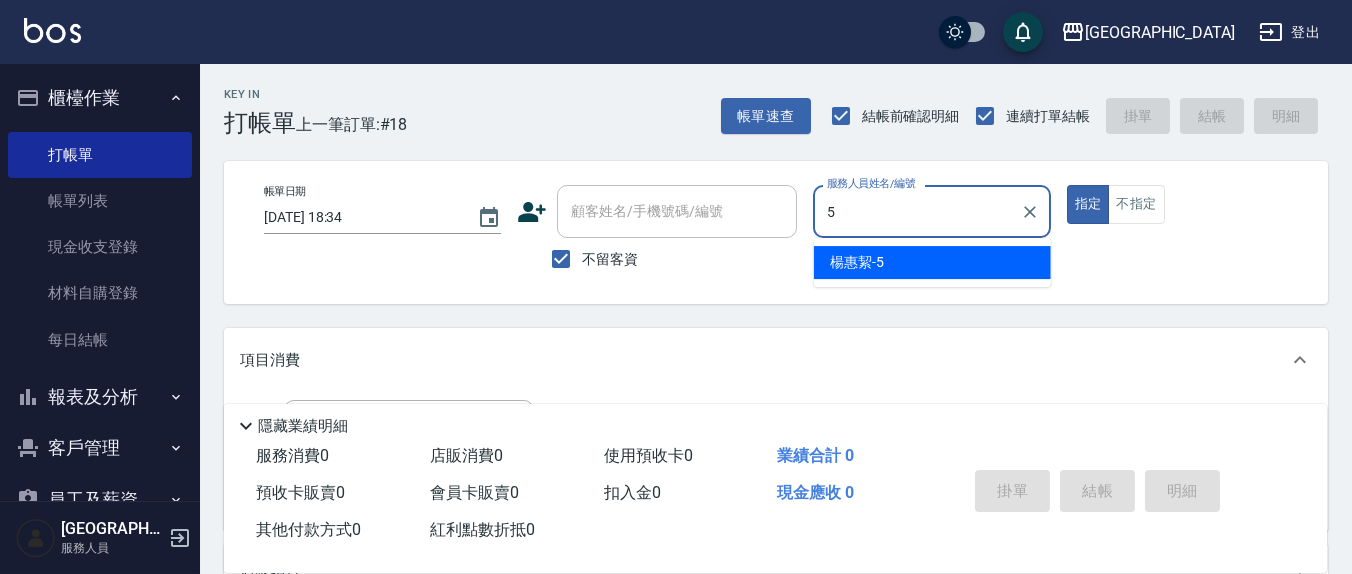 type on "[PERSON_NAME]-5" 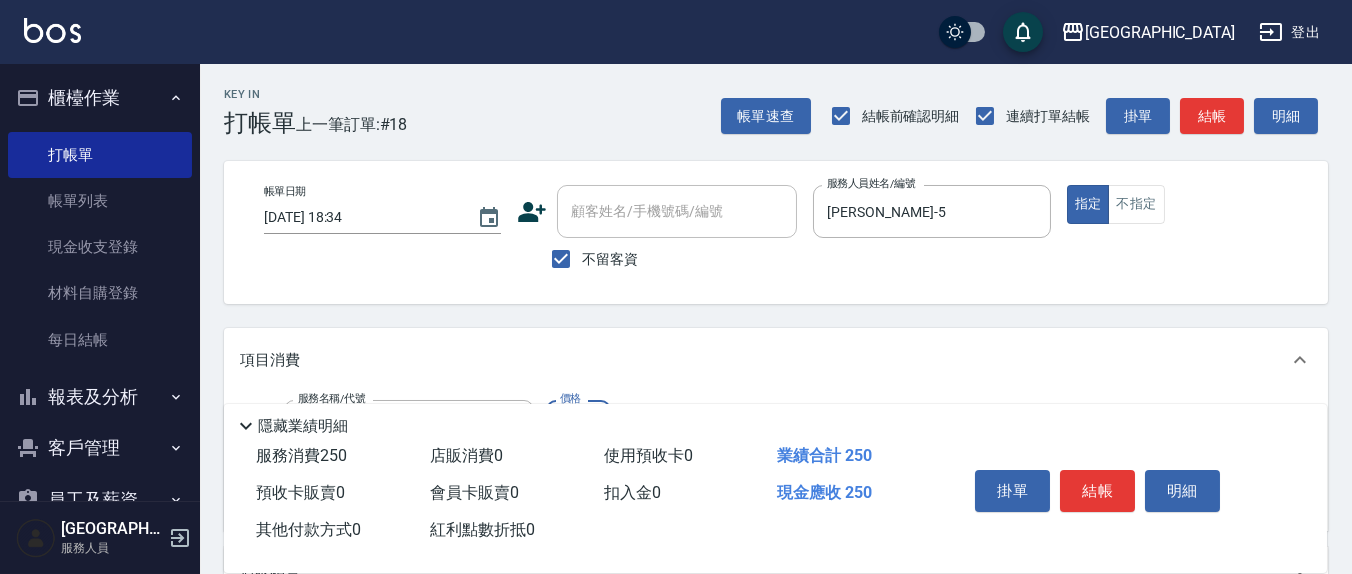 type on "洗髮(201)" 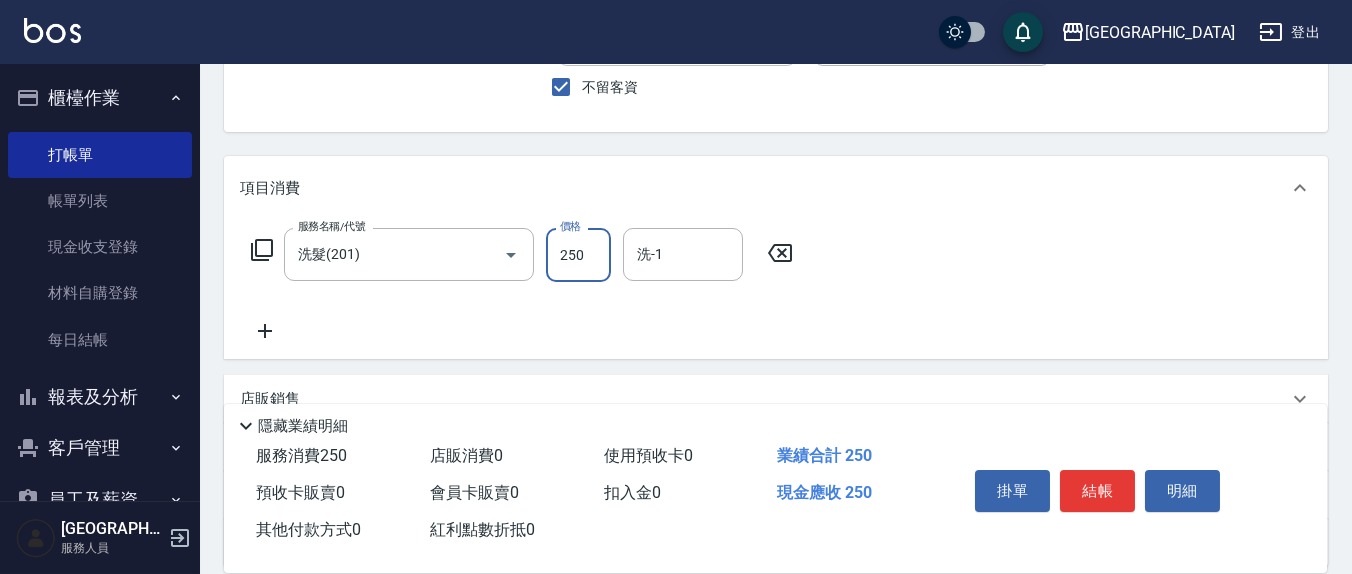 scroll, scrollTop: 208, scrollLeft: 0, axis: vertical 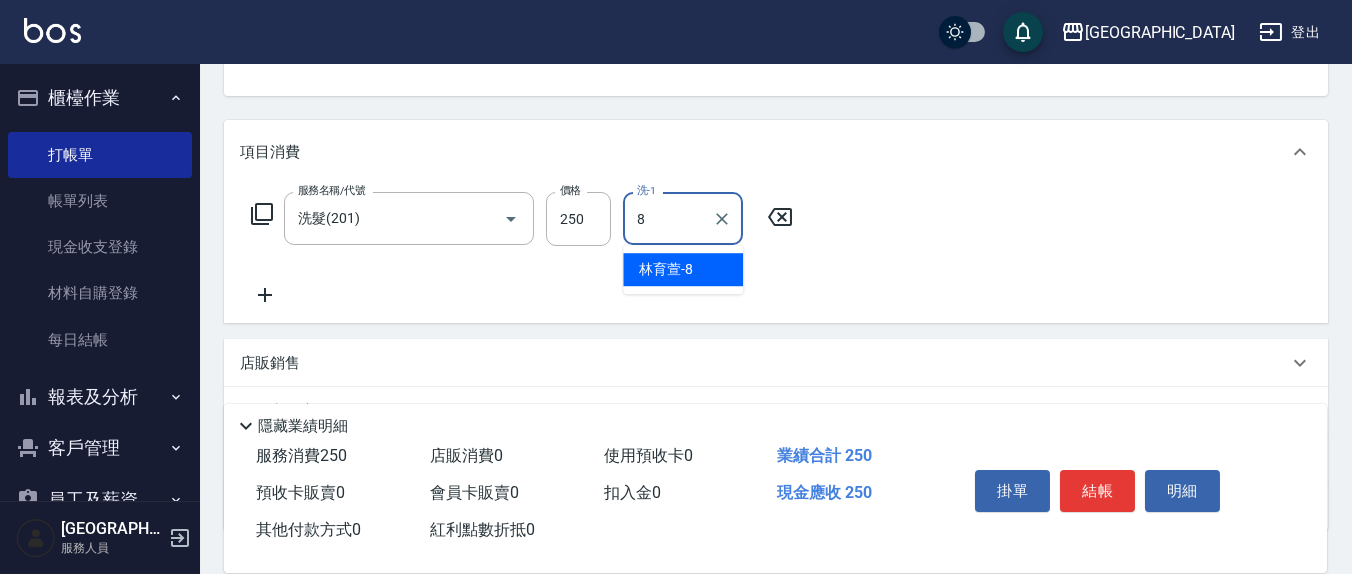 type on "[PERSON_NAME]-8" 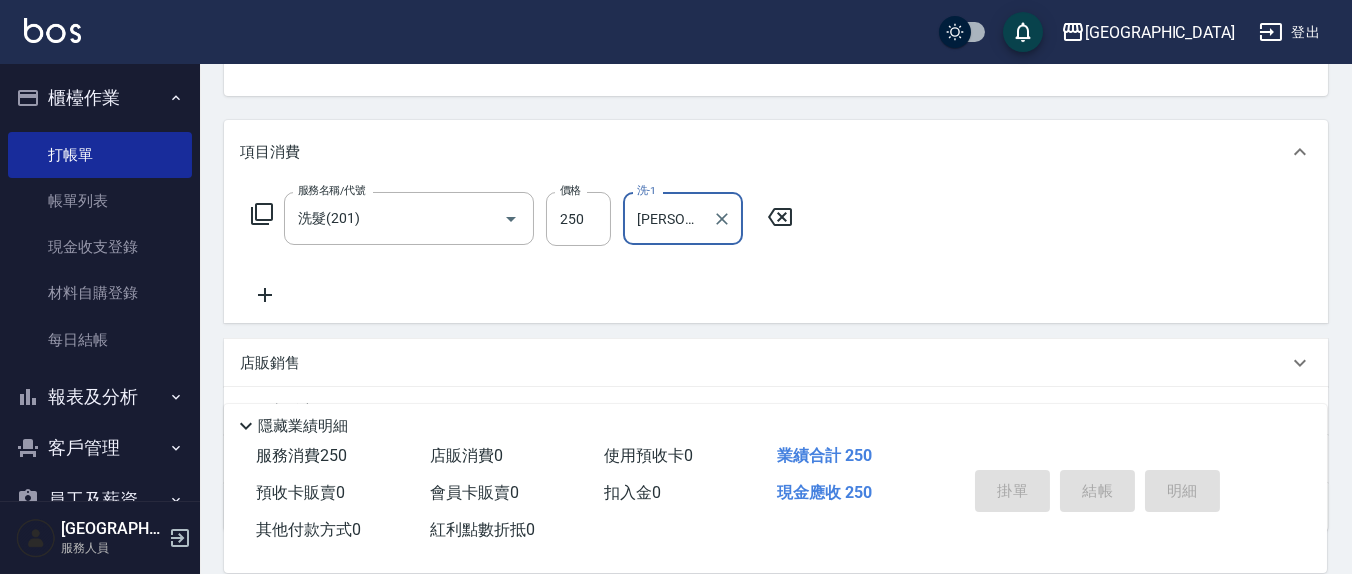 type 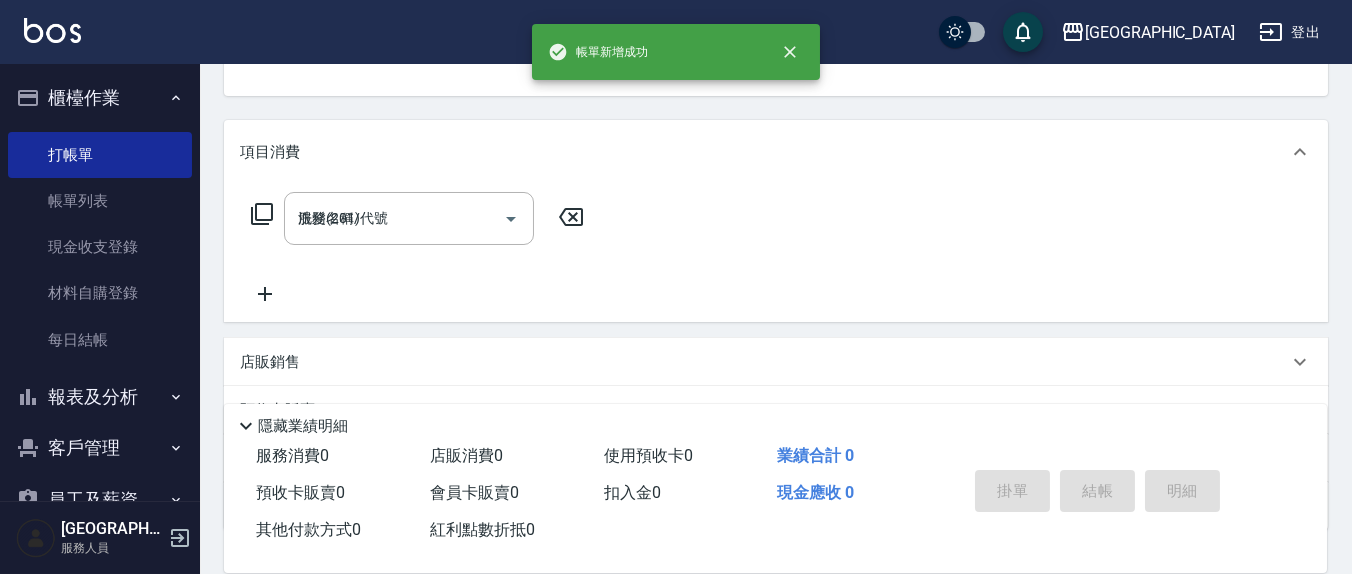 type on "[DATE] 18:35" 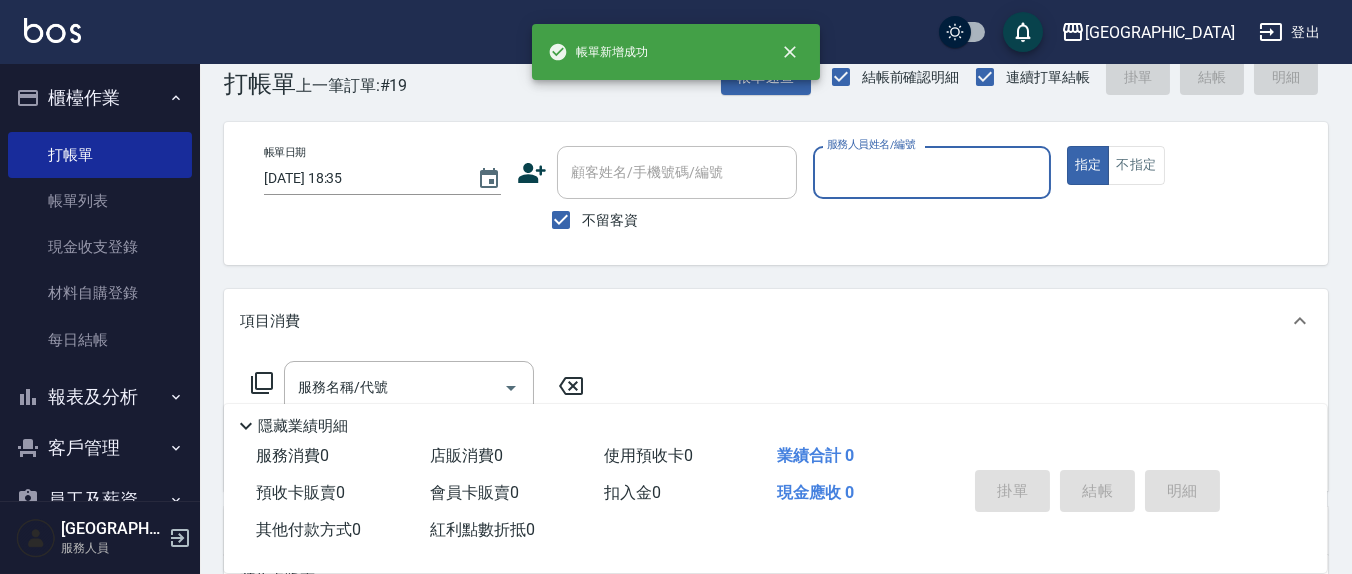 scroll, scrollTop: 0, scrollLeft: 0, axis: both 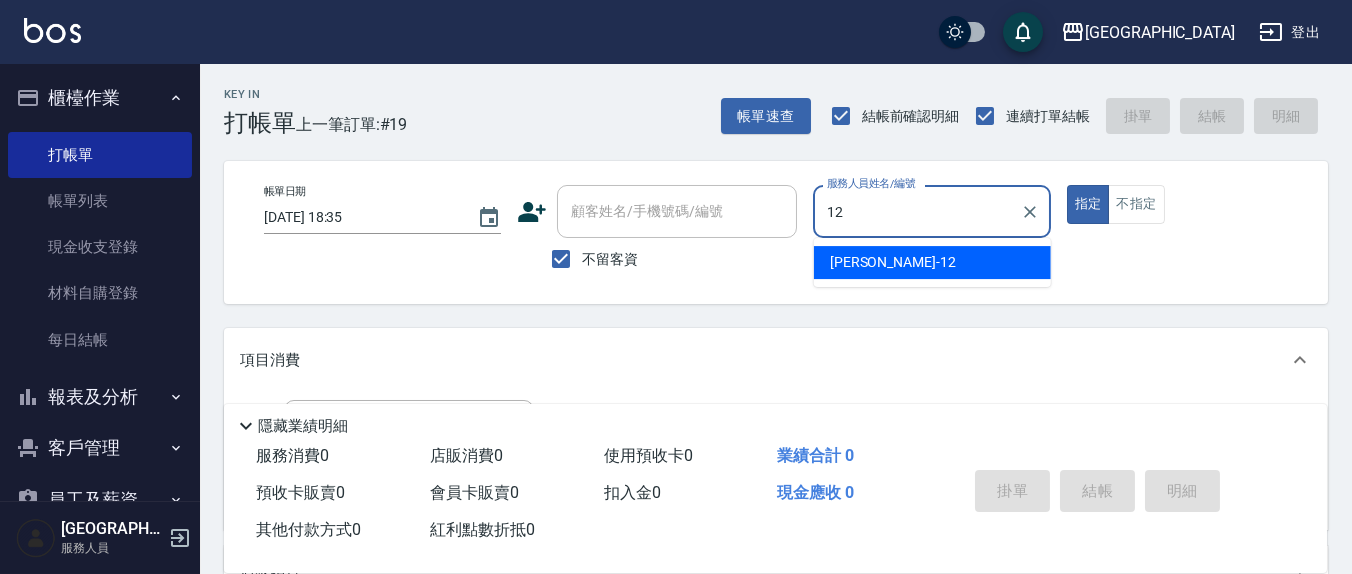 type on "[PERSON_NAME]-12" 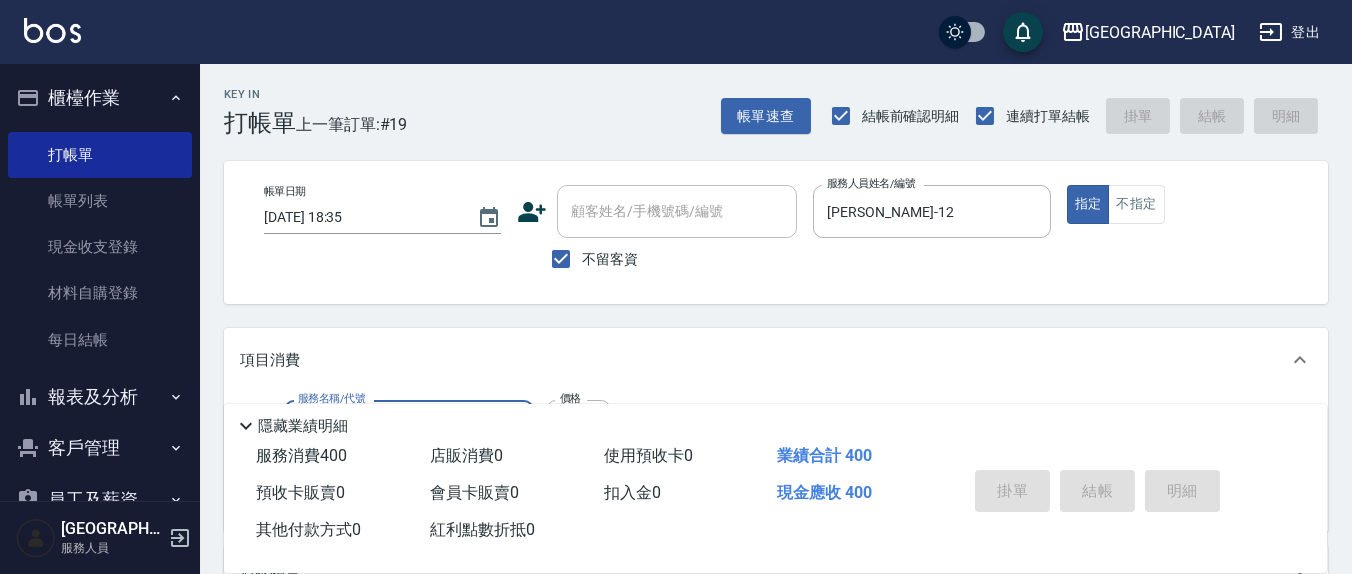 type on "剪髮(401)" 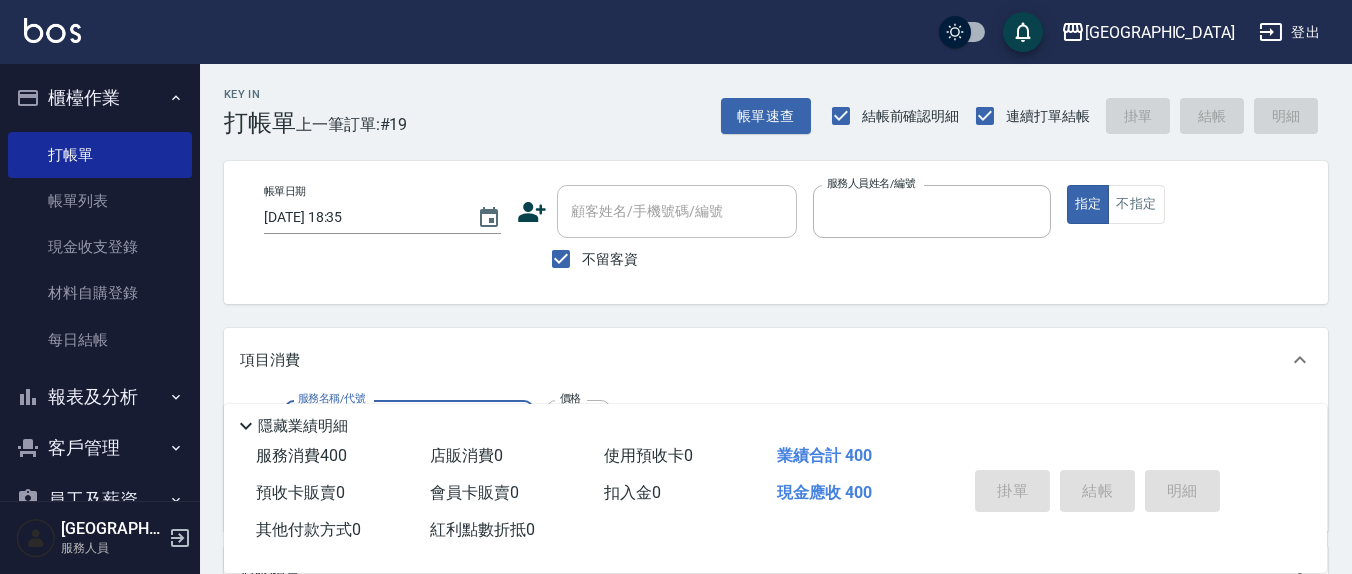 type 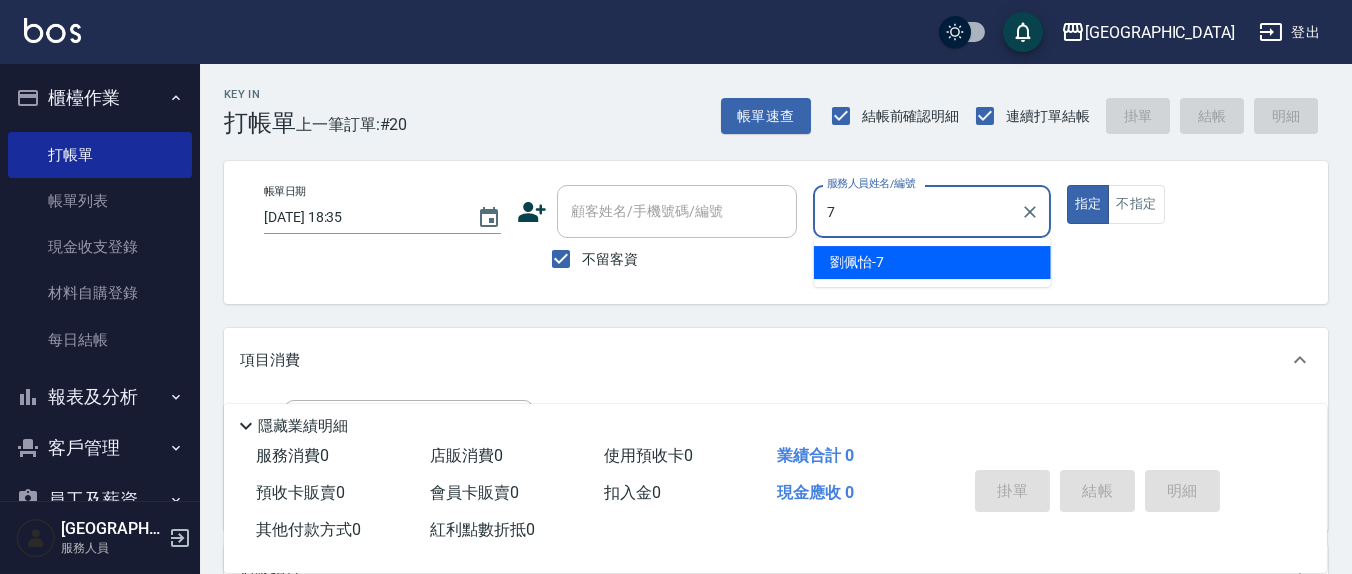 type on "[PERSON_NAME]7" 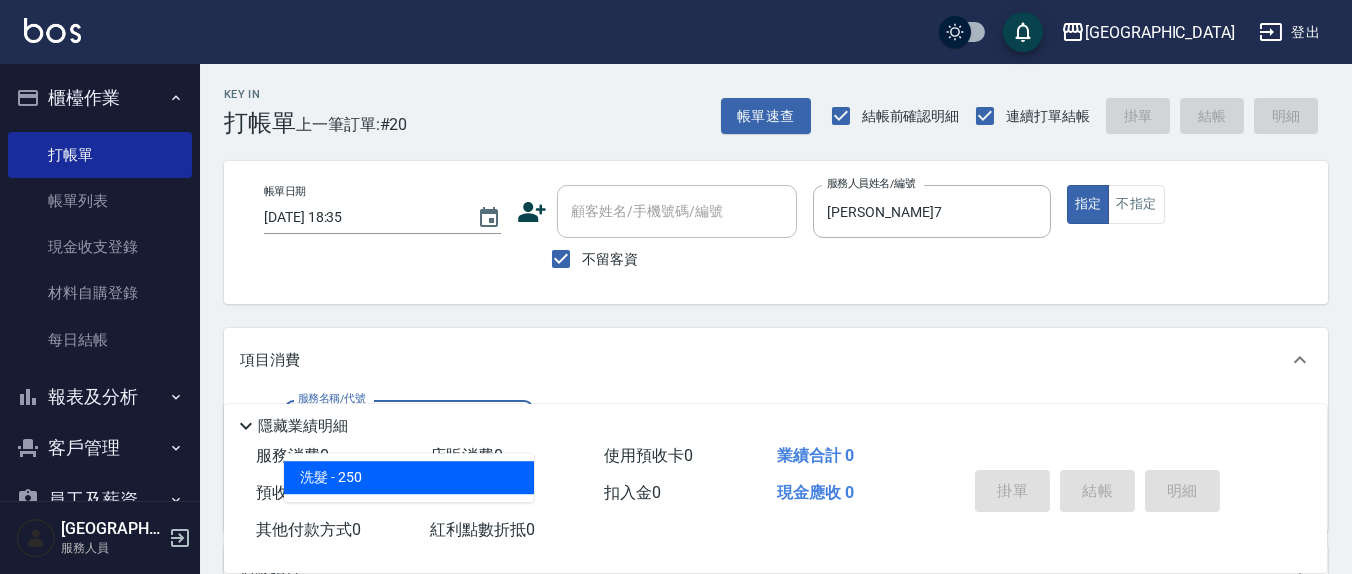 type on "洗髮(201)" 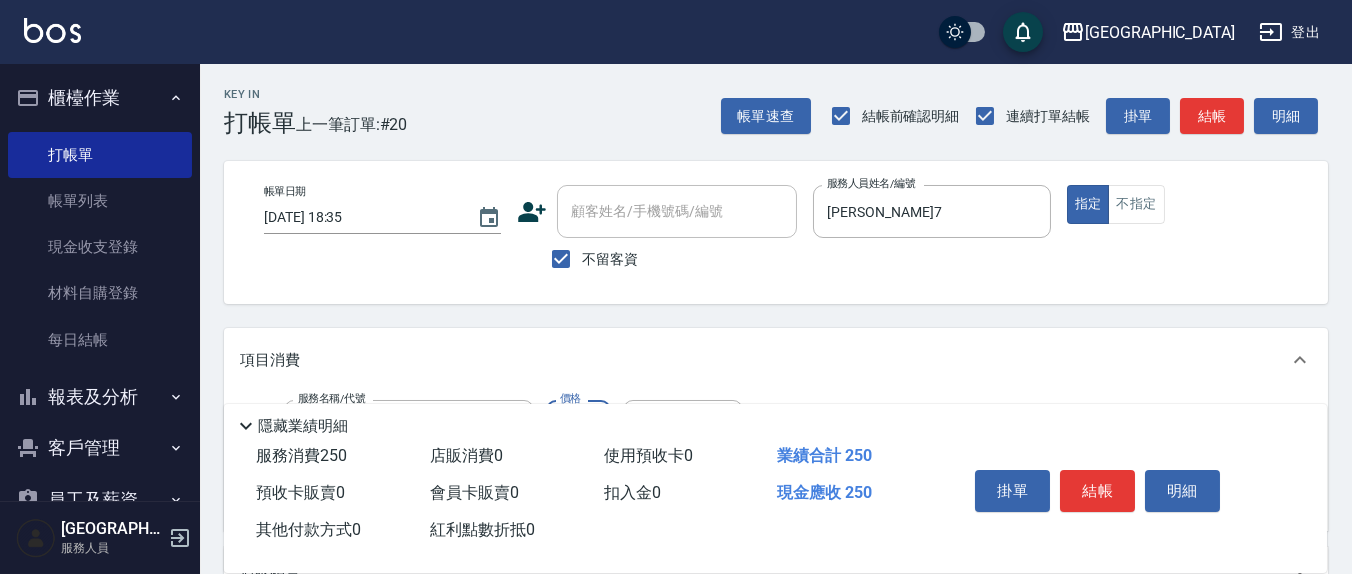 scroll, scrollTop: 208, scrollLeft: 0, axis: vertical 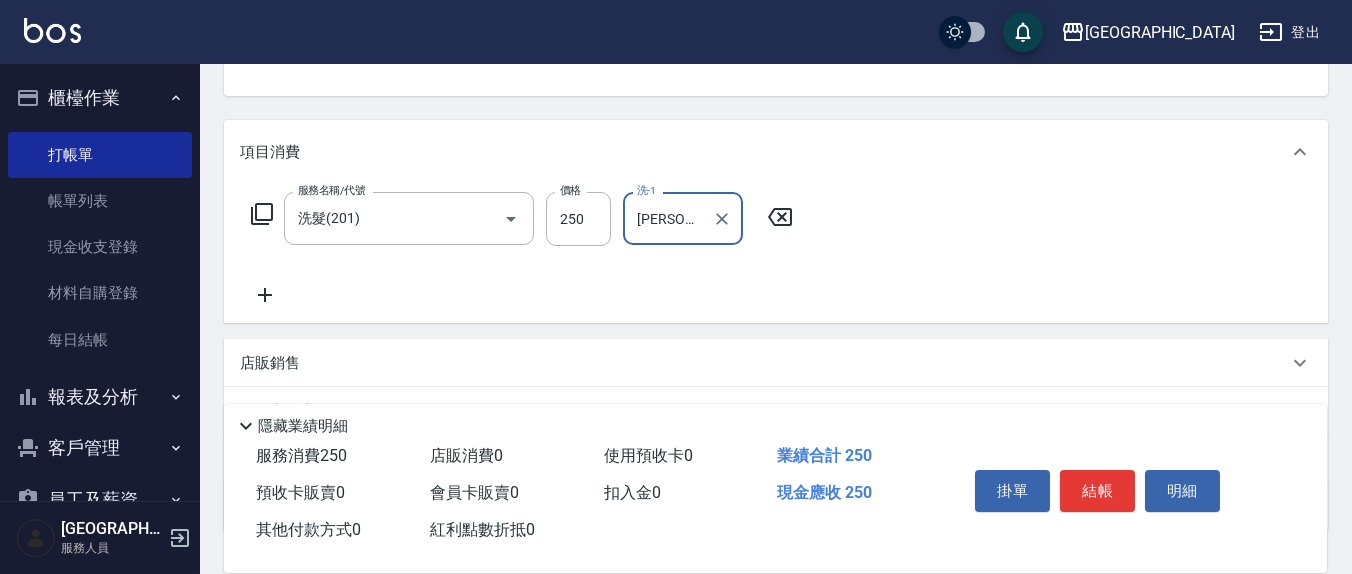 type on "[PERSON_NAME]-8" 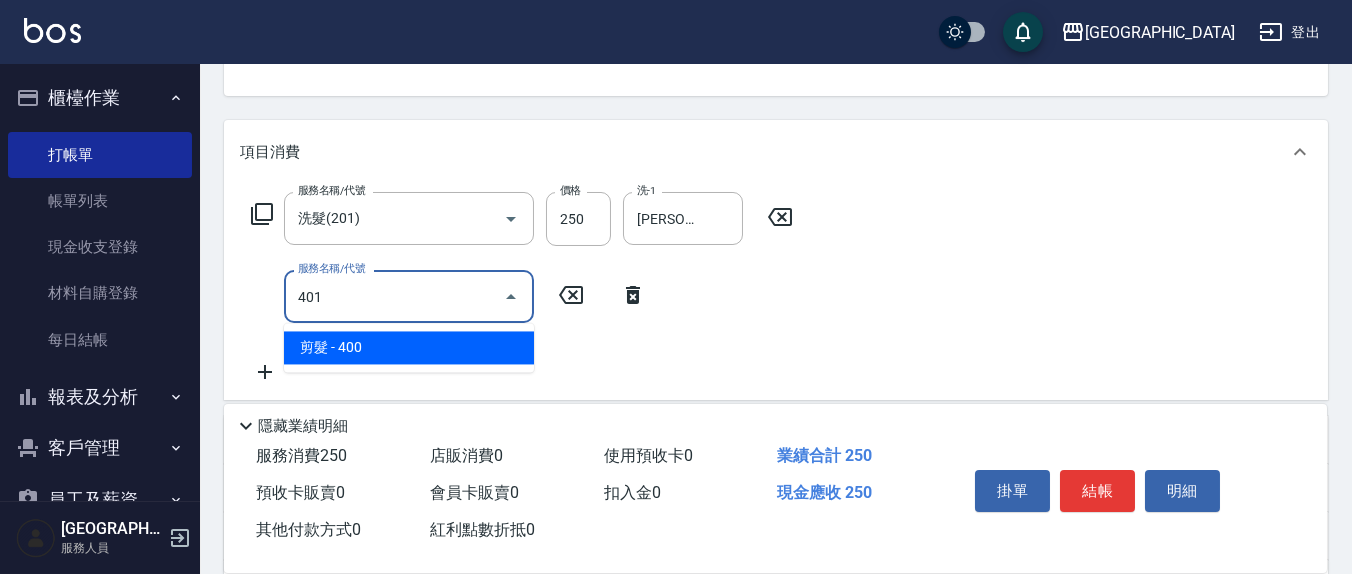 type on "剪髮(401)" 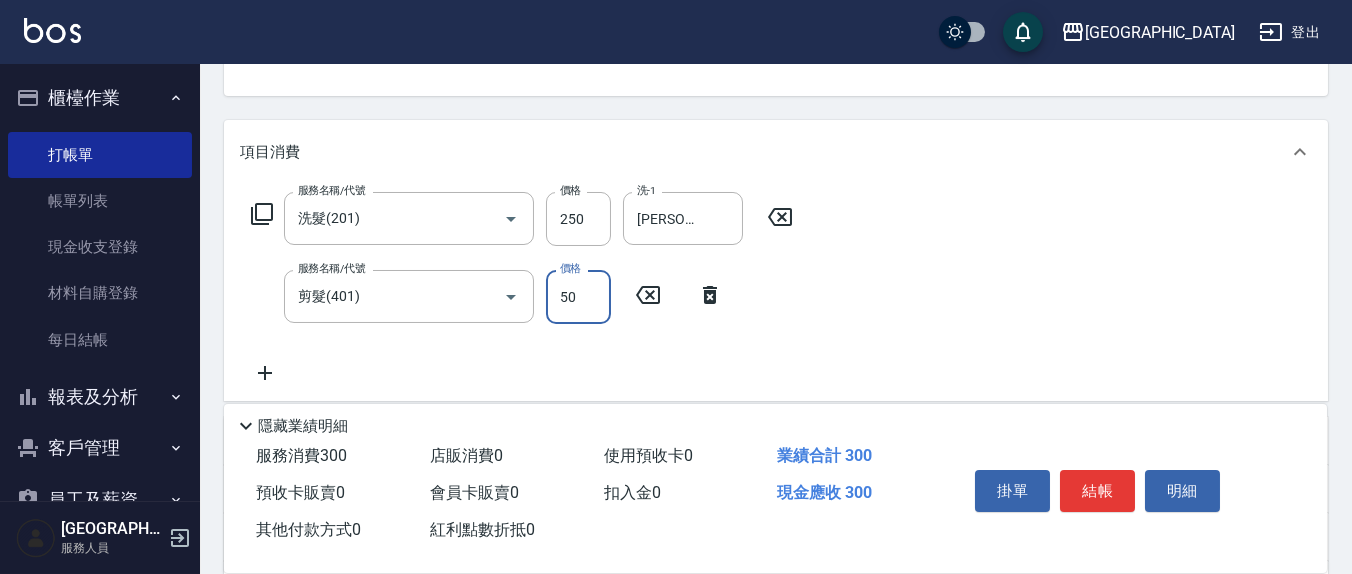 type on "50" 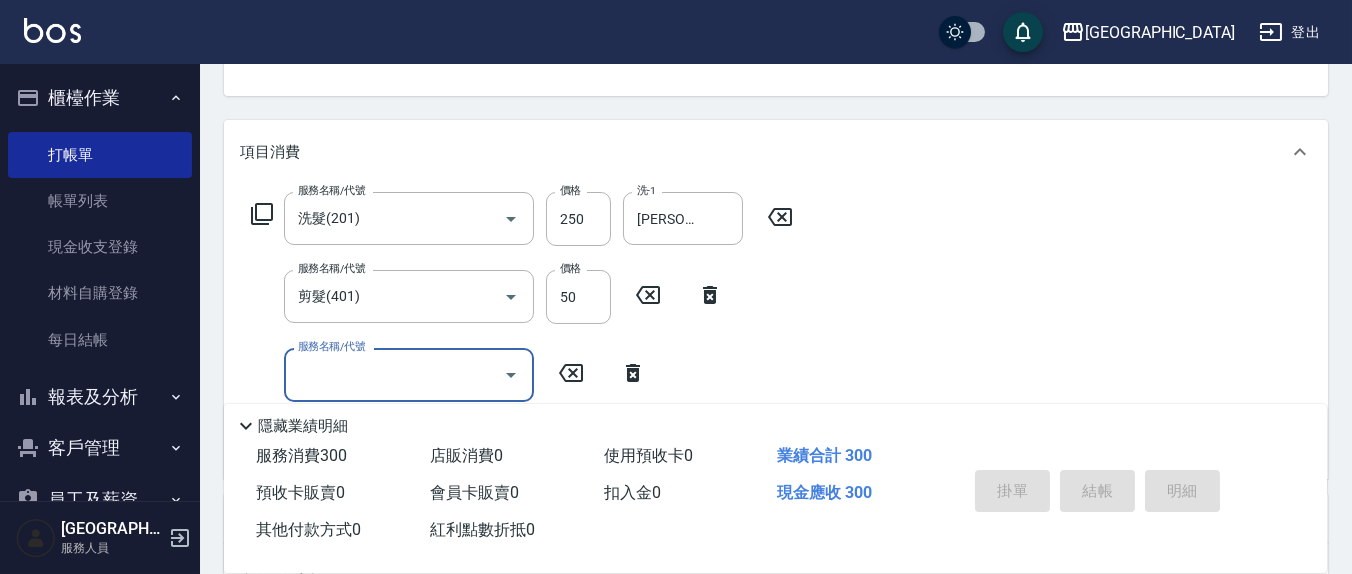 type 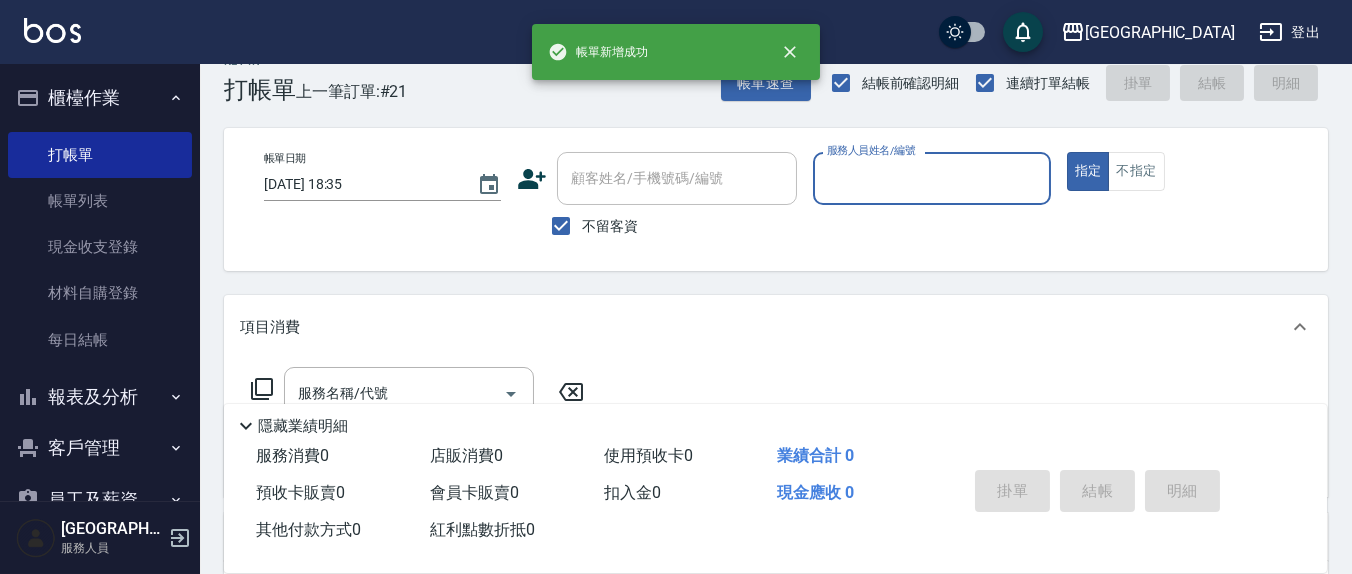 scroll, scrollTop: 0, scrollLeft: 0, axis: both 